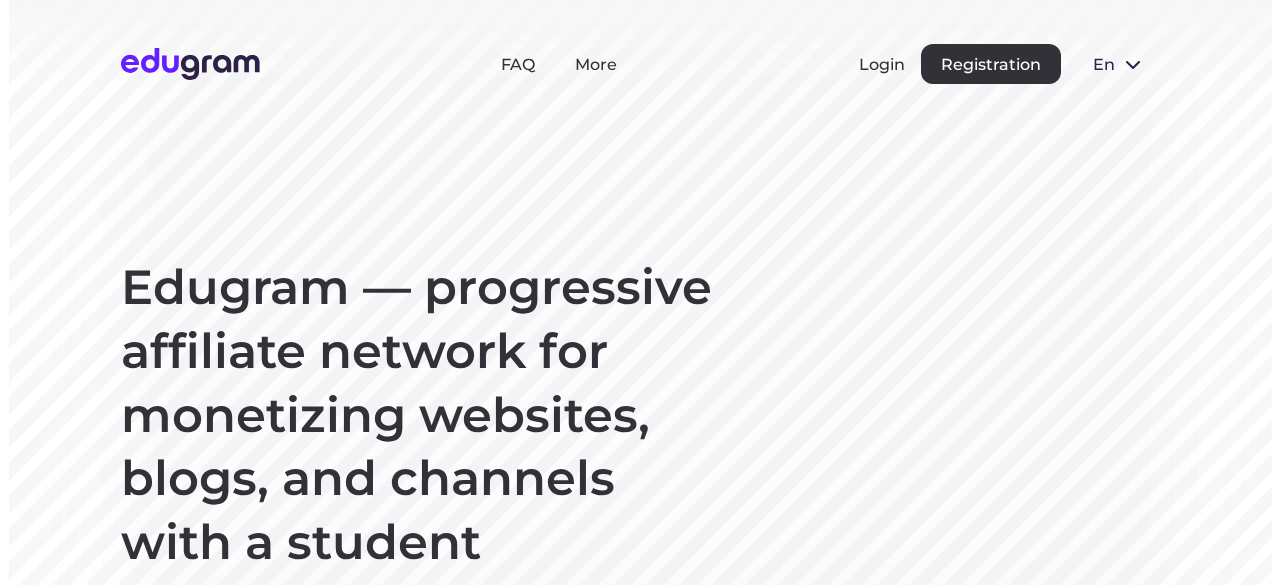 scroll, scrollTop: 0, scrollLeft: 0, axis: both 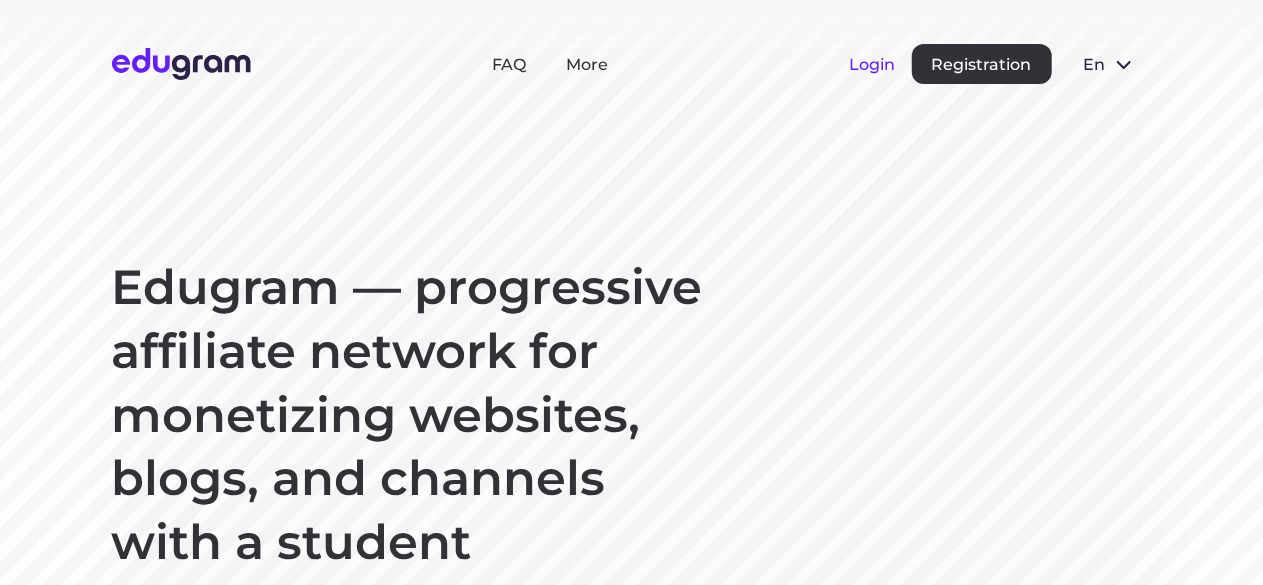 click on "Login" at bounding box center (873, 64) 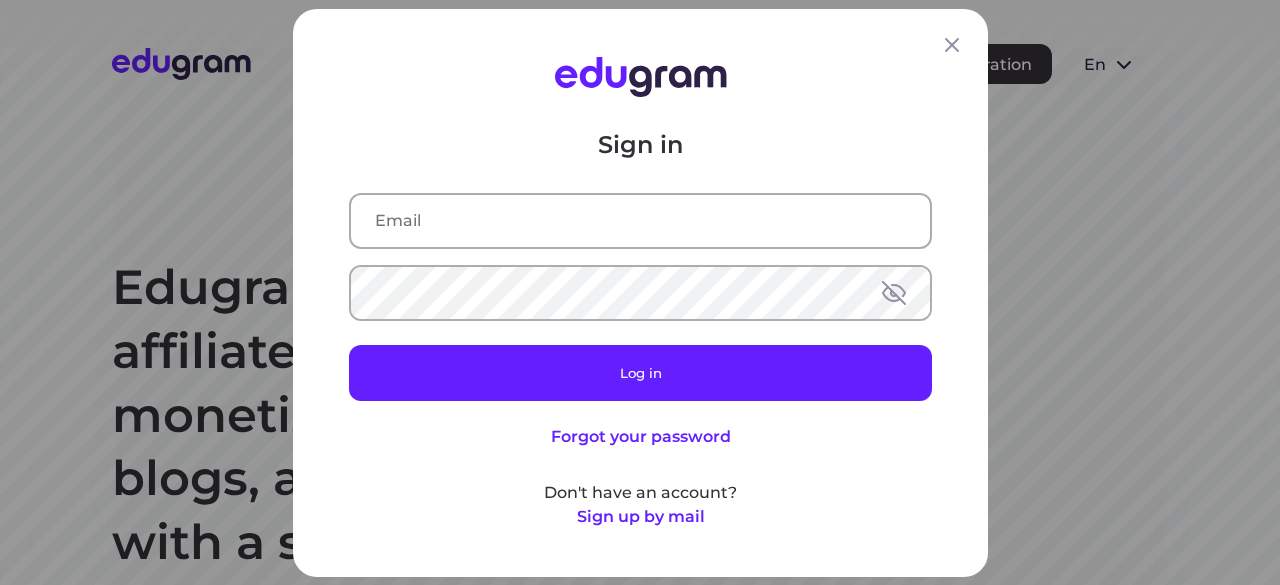 scroll, scrollTop: 0, scrollLeft: 0, axis: both 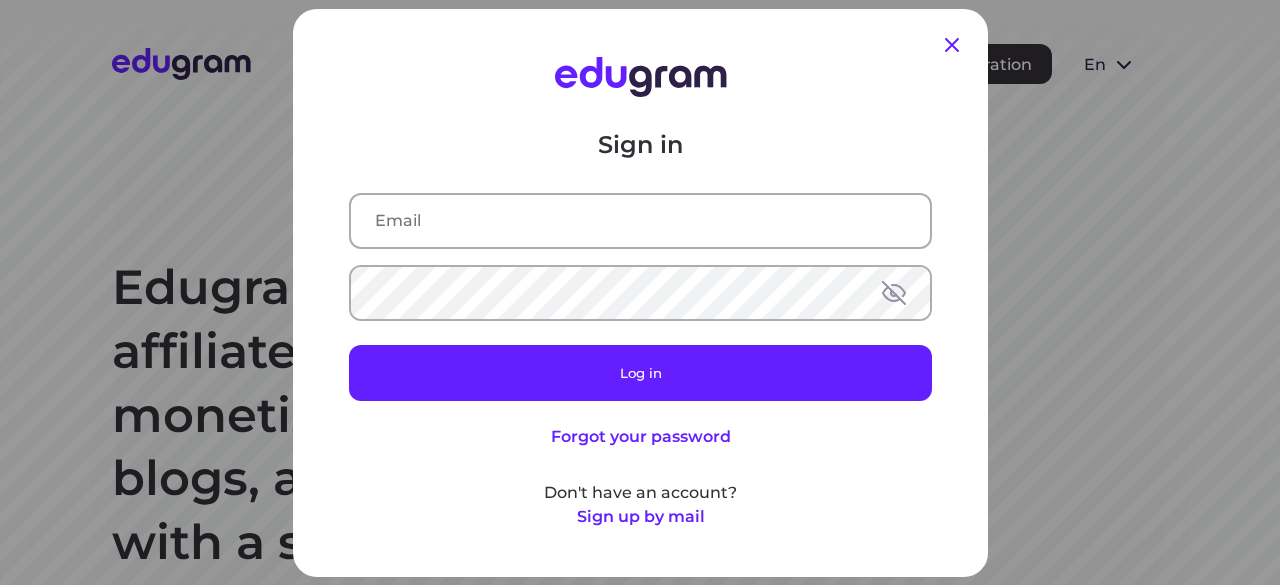 click at bounding box center (952, 45) 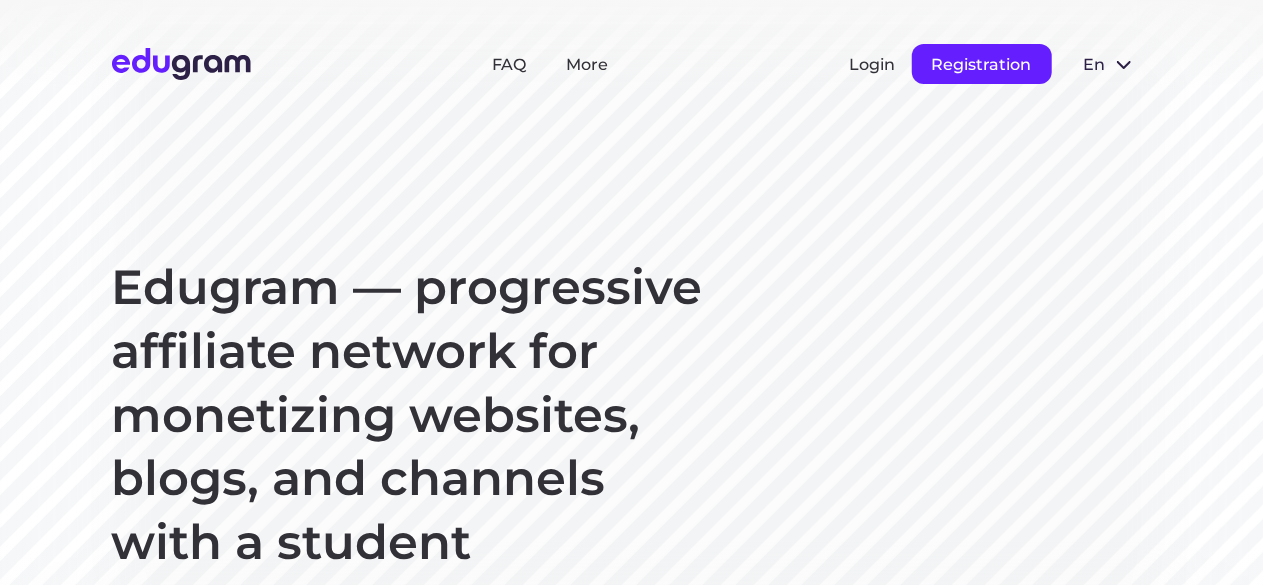 click on "Registration" at bounding box center [982, 64] 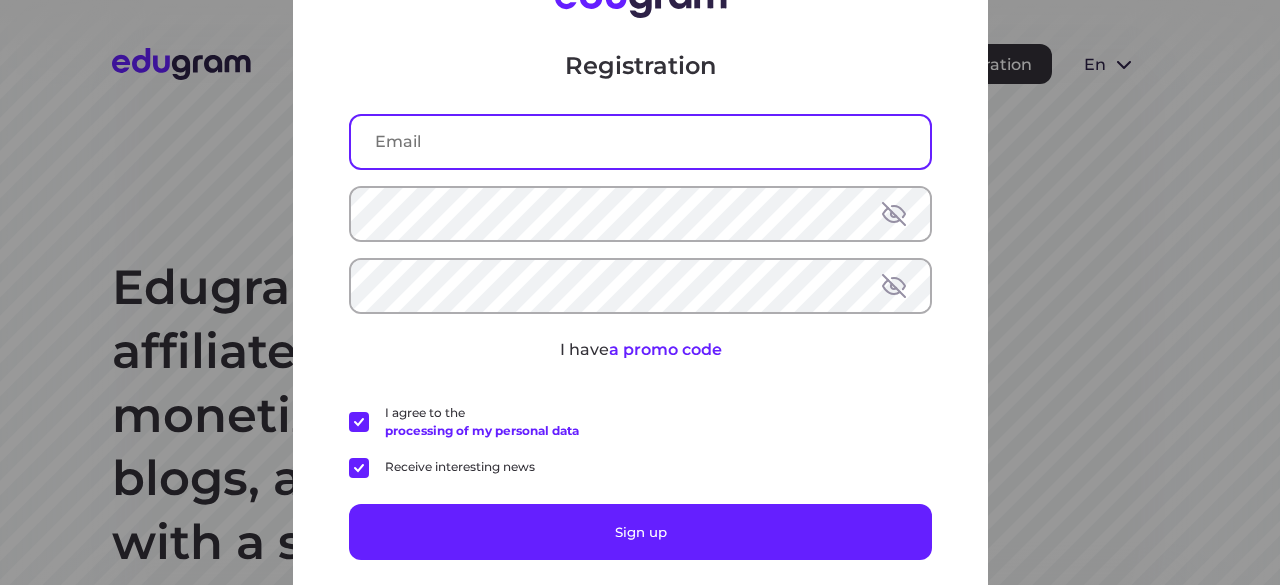 click at bounding box center (640, 141) 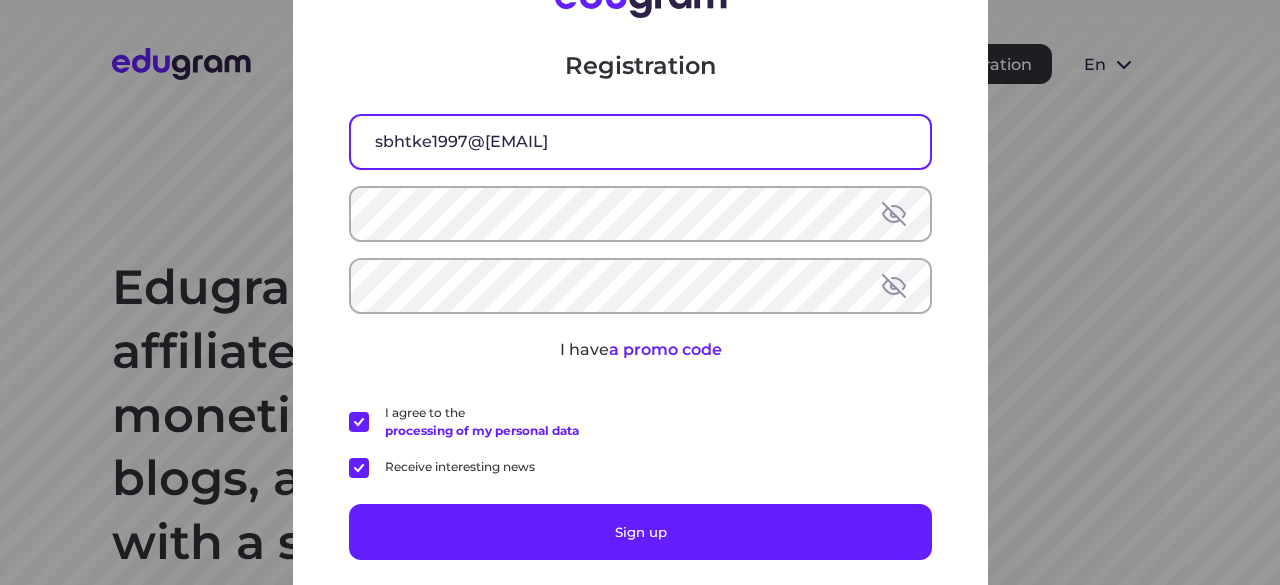 type on "sbhtke1997@gmail.com" 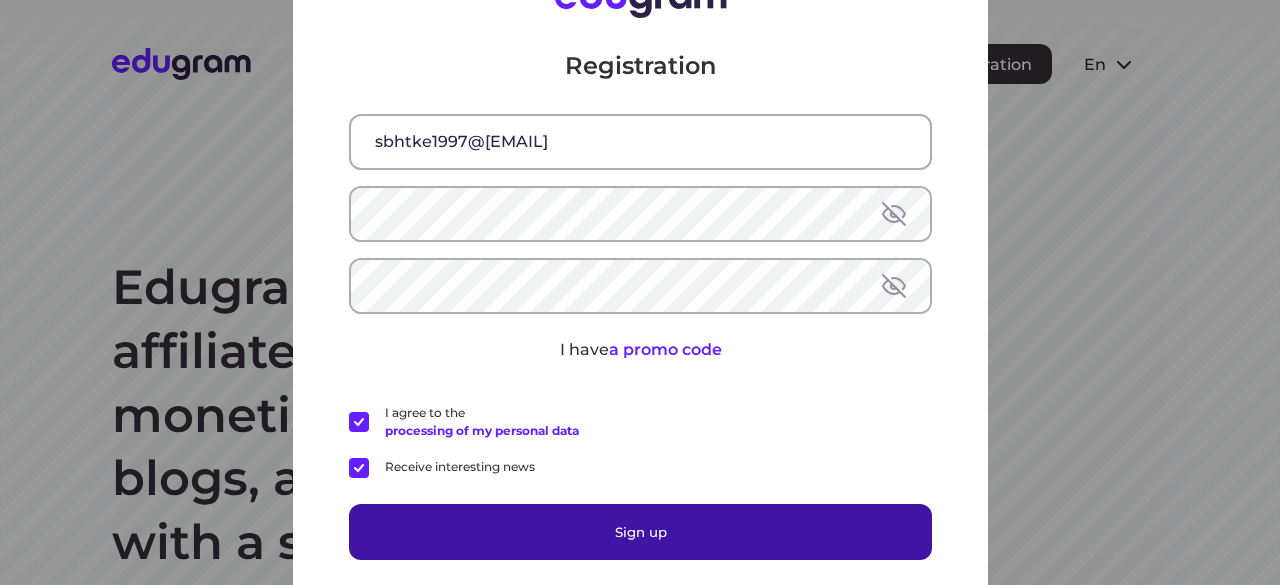click on "Sign up" at bounding box center [640, 531] 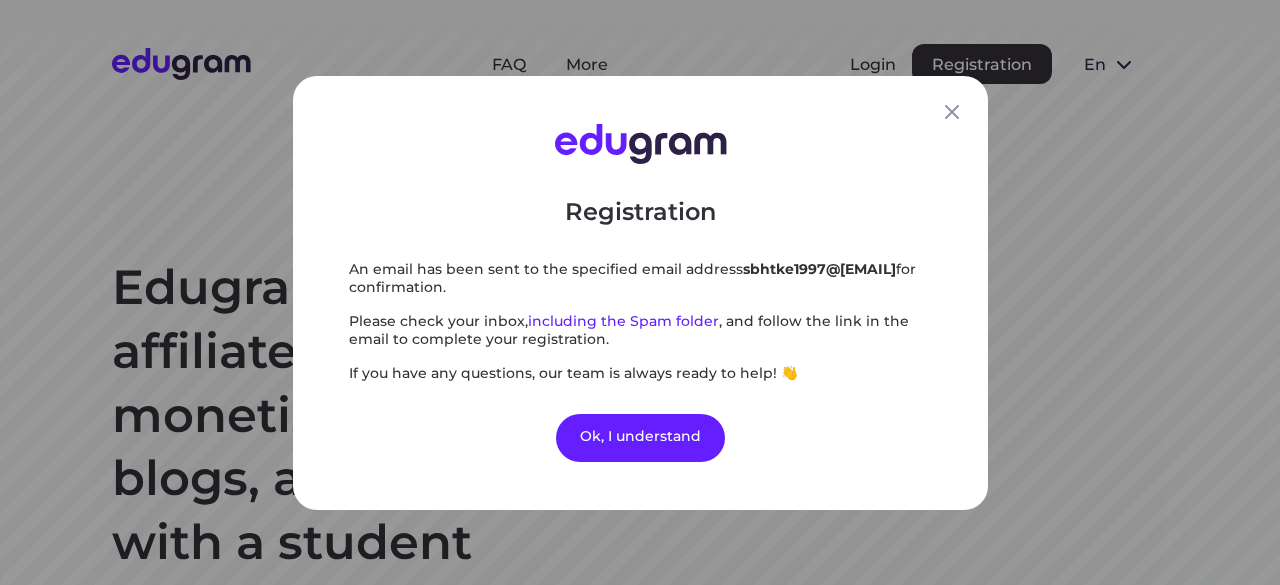 click on "Registration
An email has been sent to the specified email address  sbhtke1997@gmail.com  for confirmation.
Please check your inbox,  including the Spam folder , and follow the link in the email to complete your registration.
If you have any questions, our team is always ready to help! 👋
Ok, I understand" at bounding box center (640, 292) 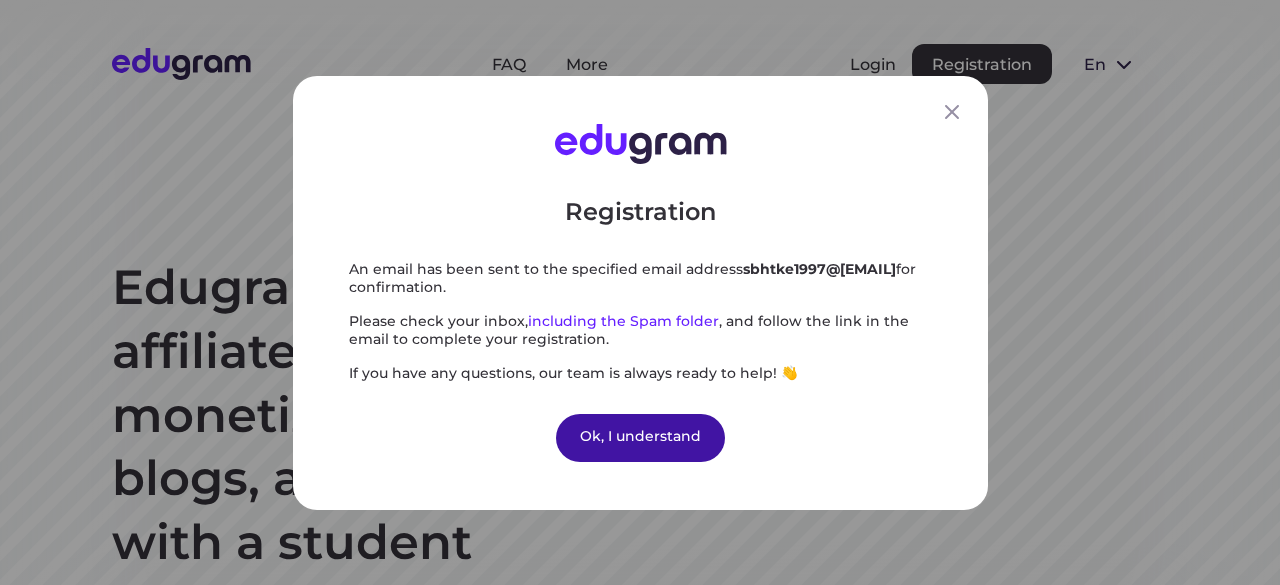 click on "Ok, I understand" at bounding box center (640, 437) 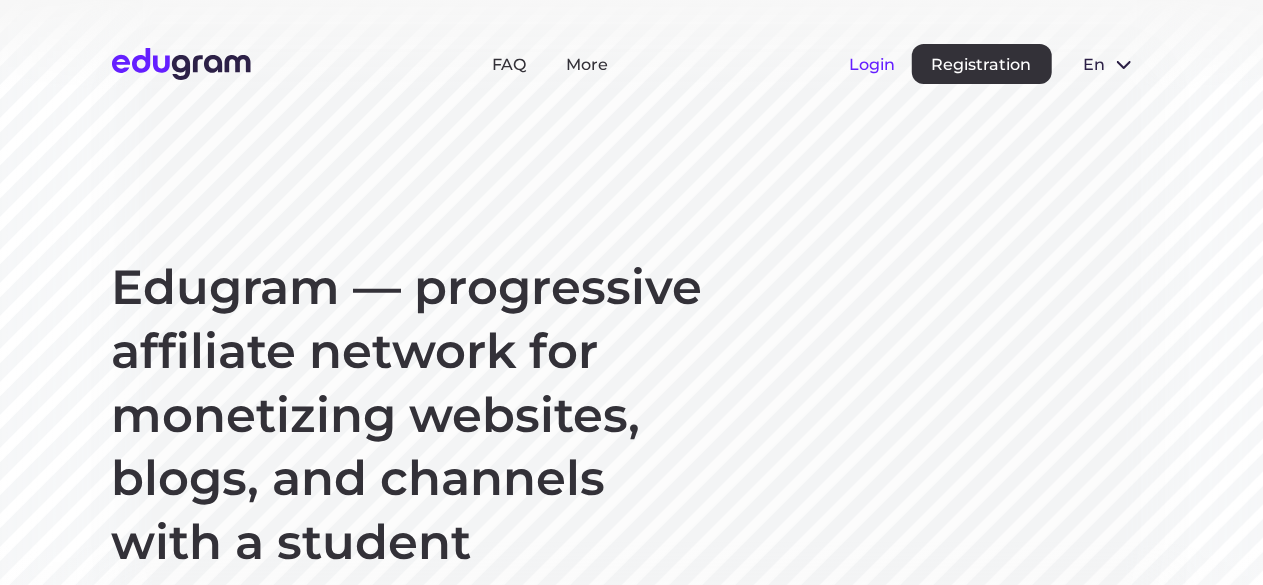 click on "Login" at bounding box center [873, 64] 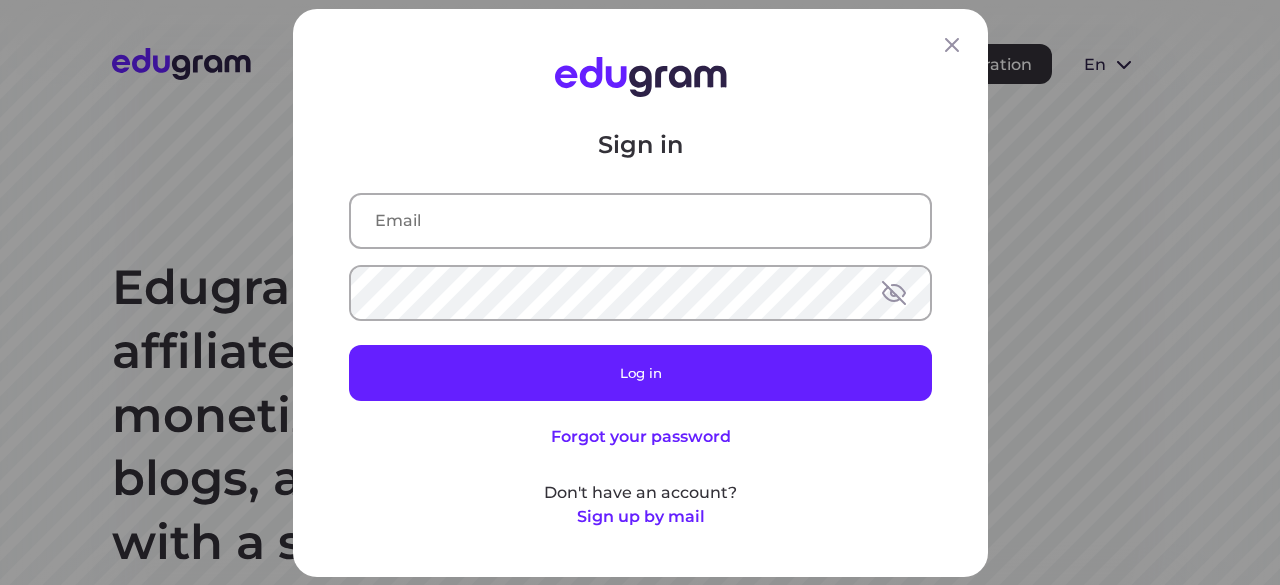 type 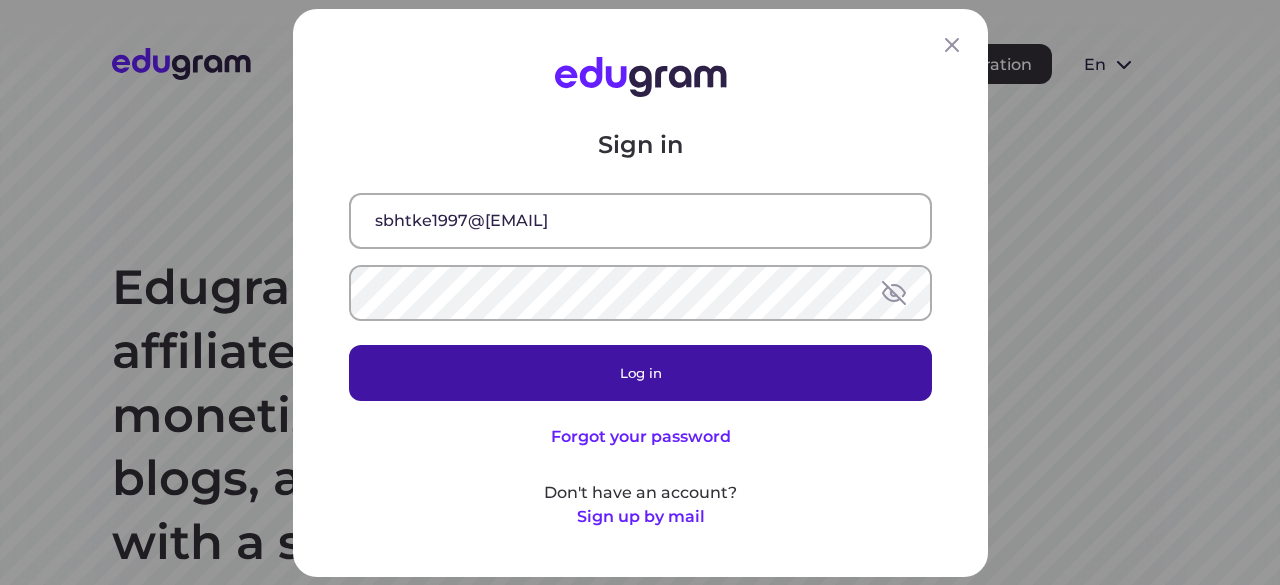 click on "Log in" at bounding box center (640, 372) 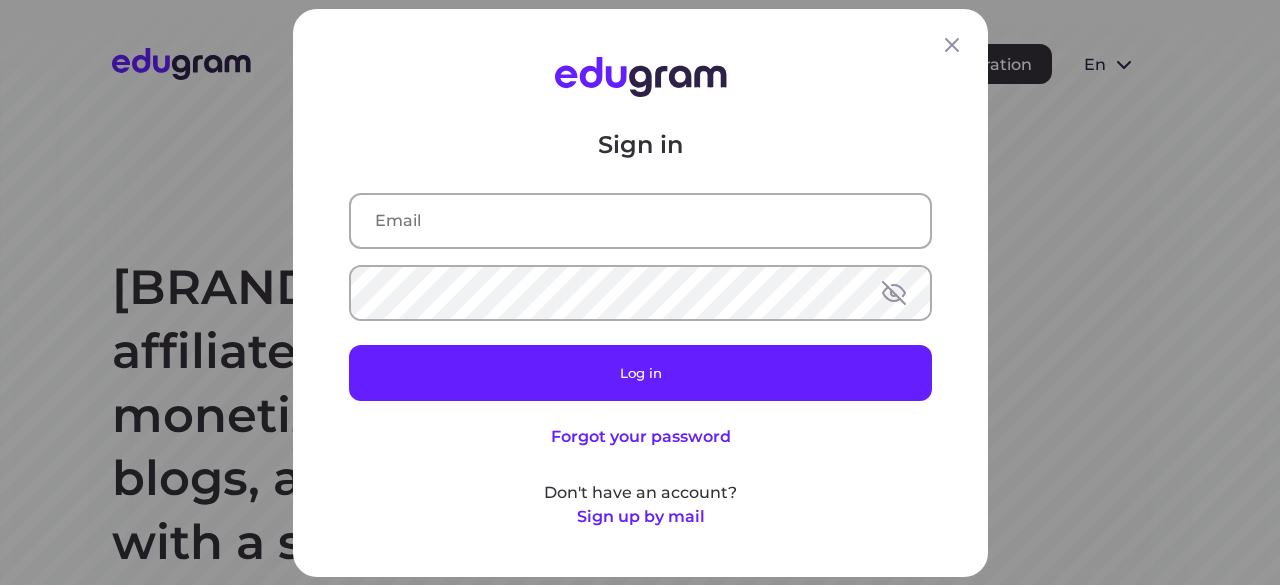 scroll, scrollTop: 0, scrollLeft: 0, axis: both 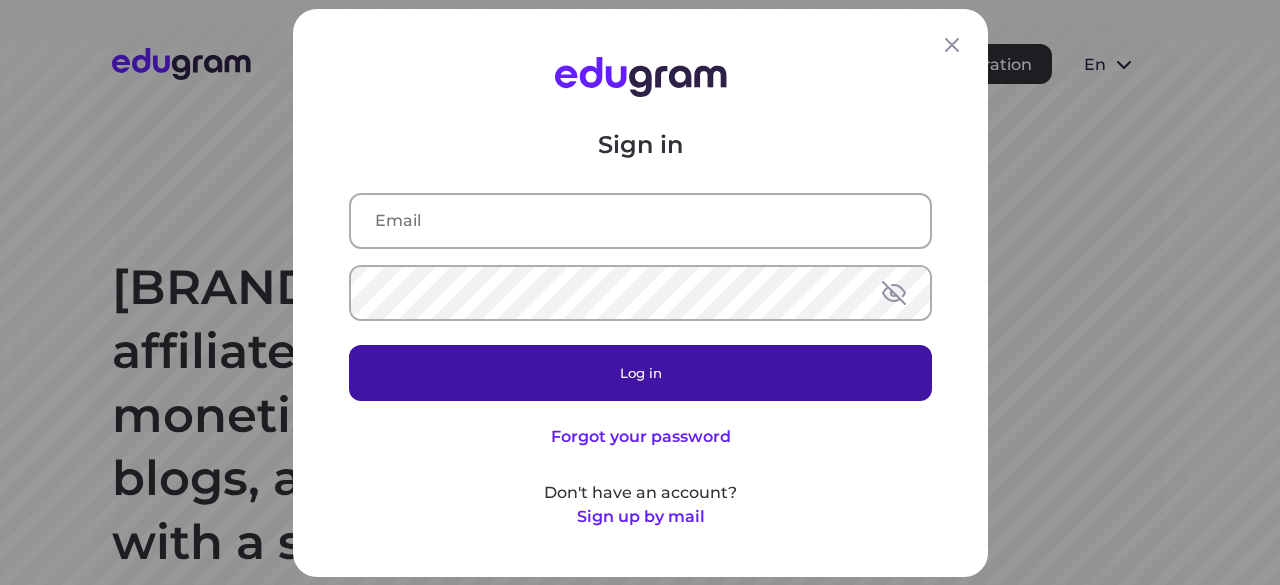 type on "[EMAIL]" 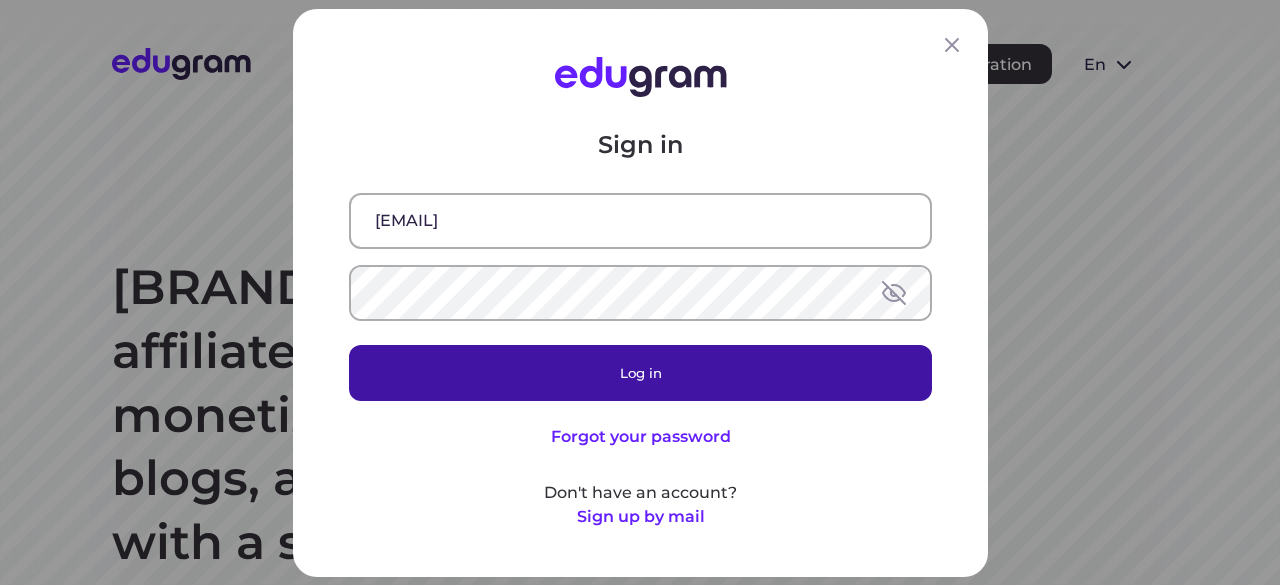 click on "Log in" at bounding box center (640, 372) 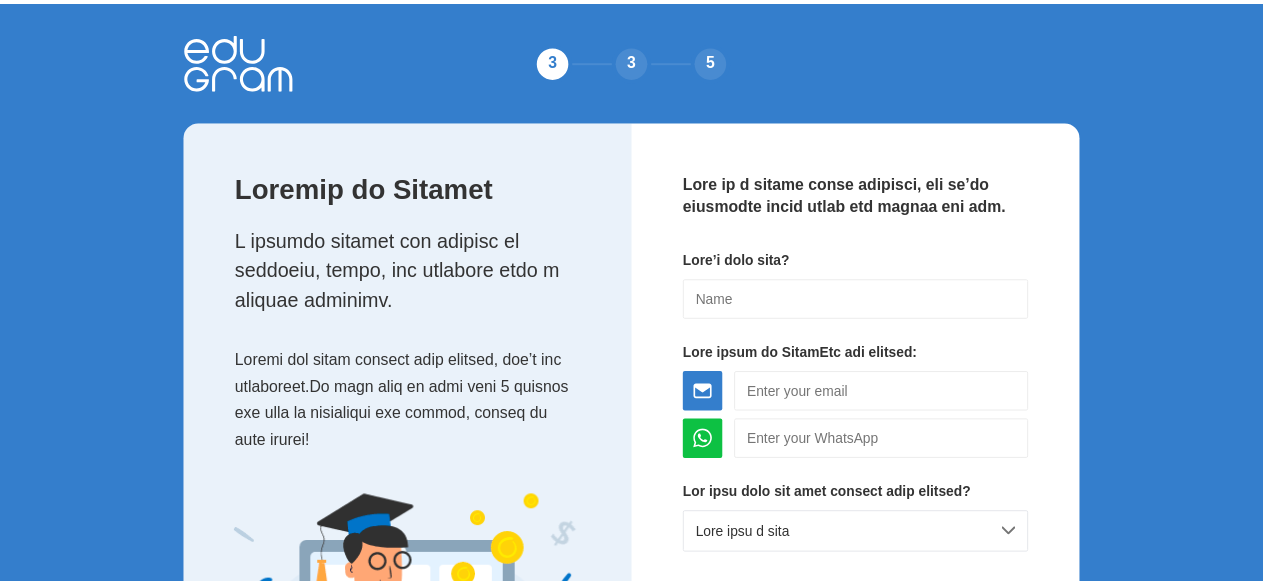 scroll, scrollTop: 0, scrollLeft: 0, axis: both 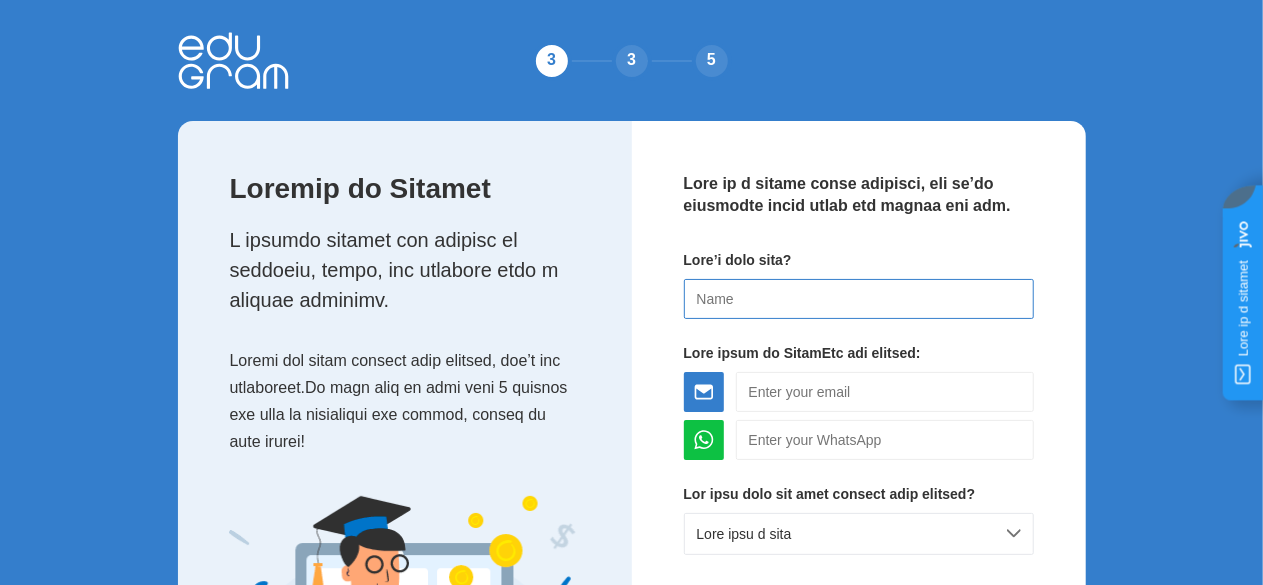 click at bounding box center (859, 299) 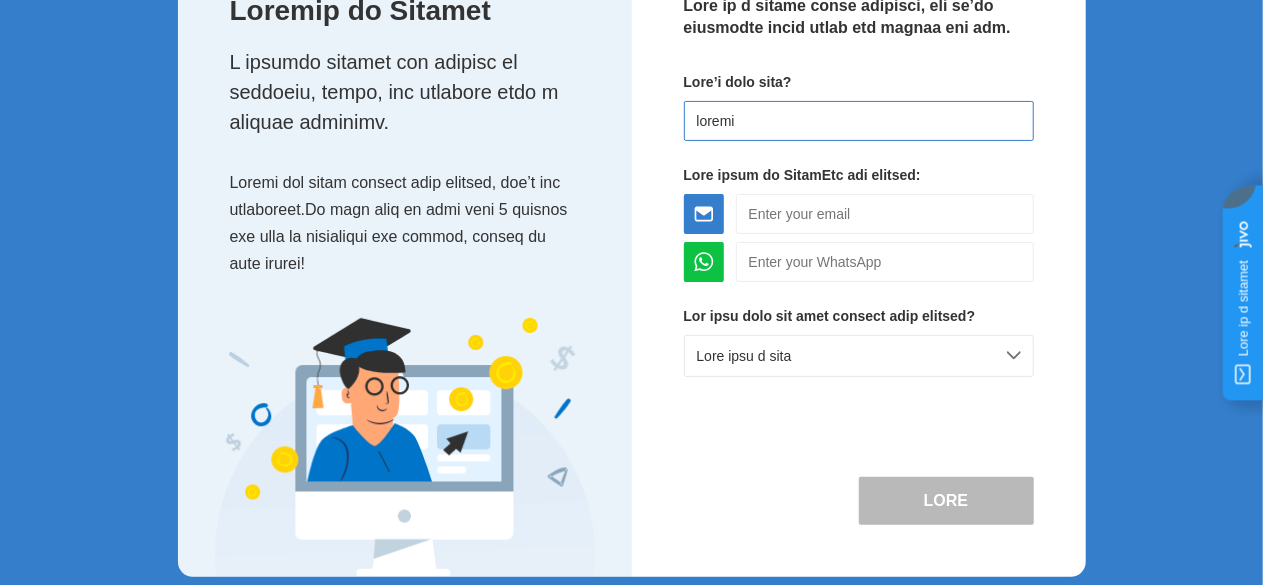 scroll, scrollTop: 186, scrollLeft: 0, axis: vertical 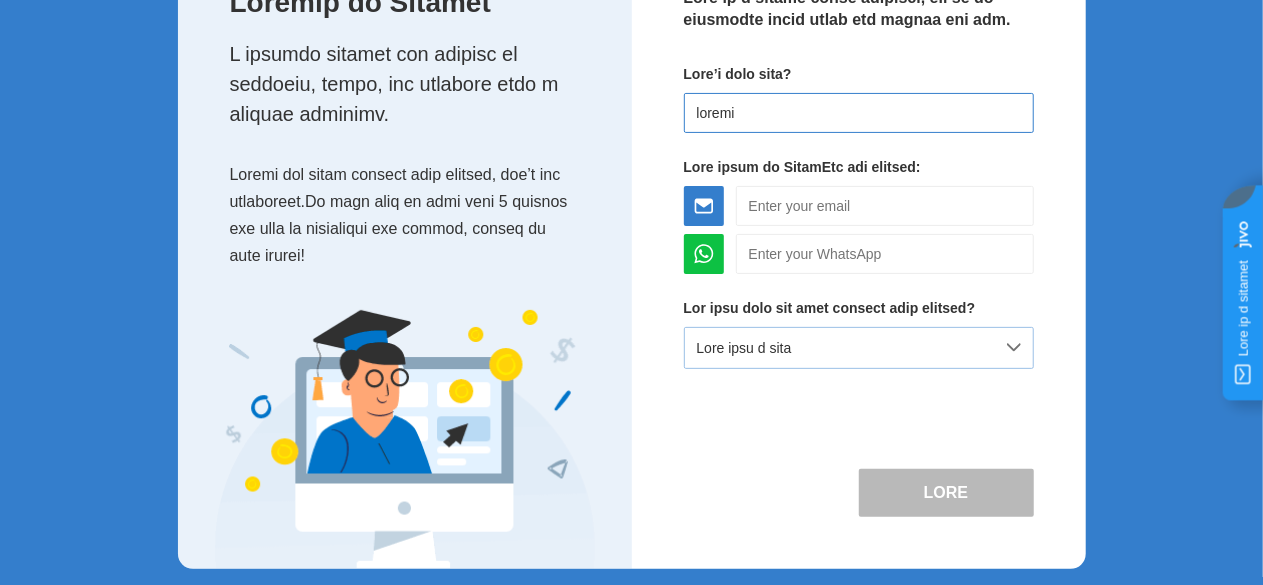 type on "loremi" 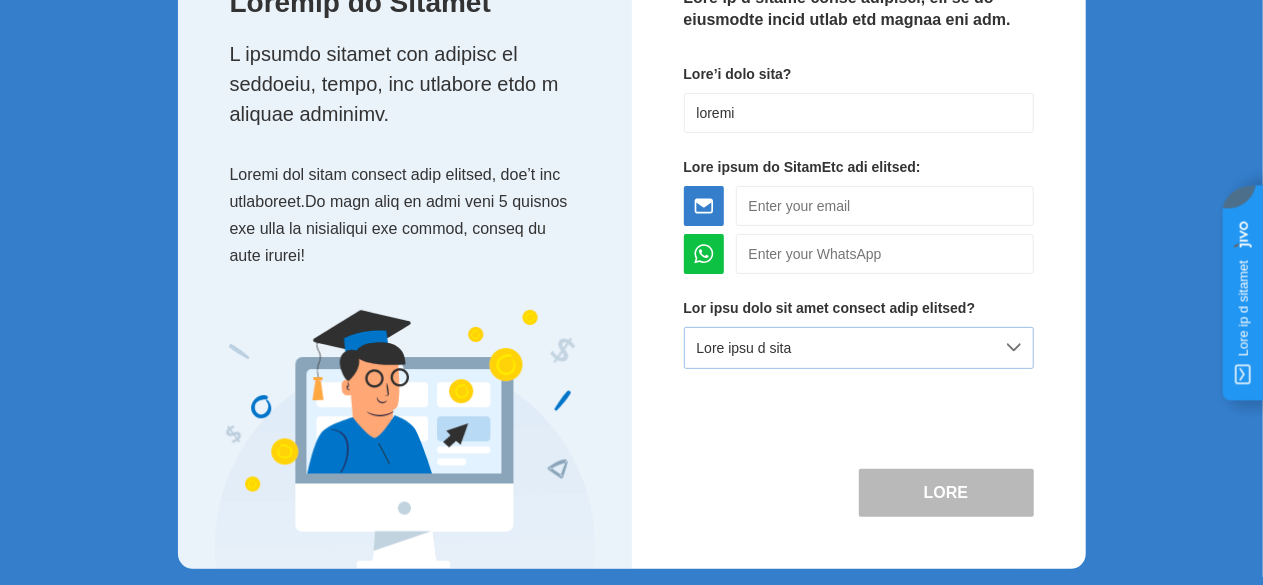 click on "Lore ipsu d sita" at bounding box center [859, 348] 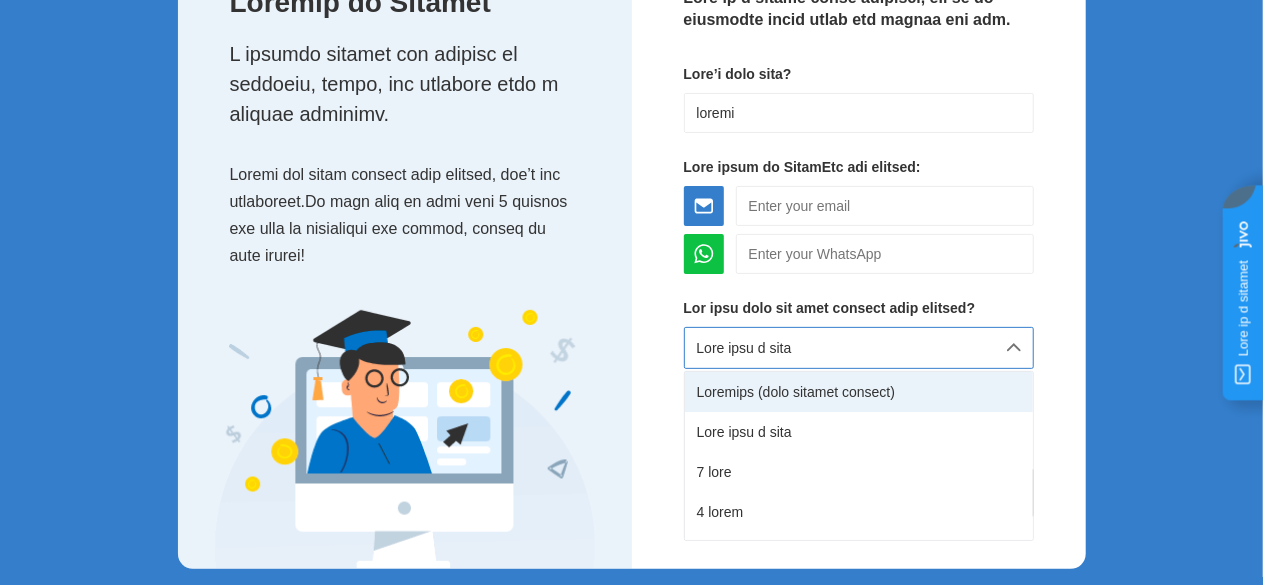 click on "Loremips (dolo sitamet consect)" at bounding box center (859, 392) 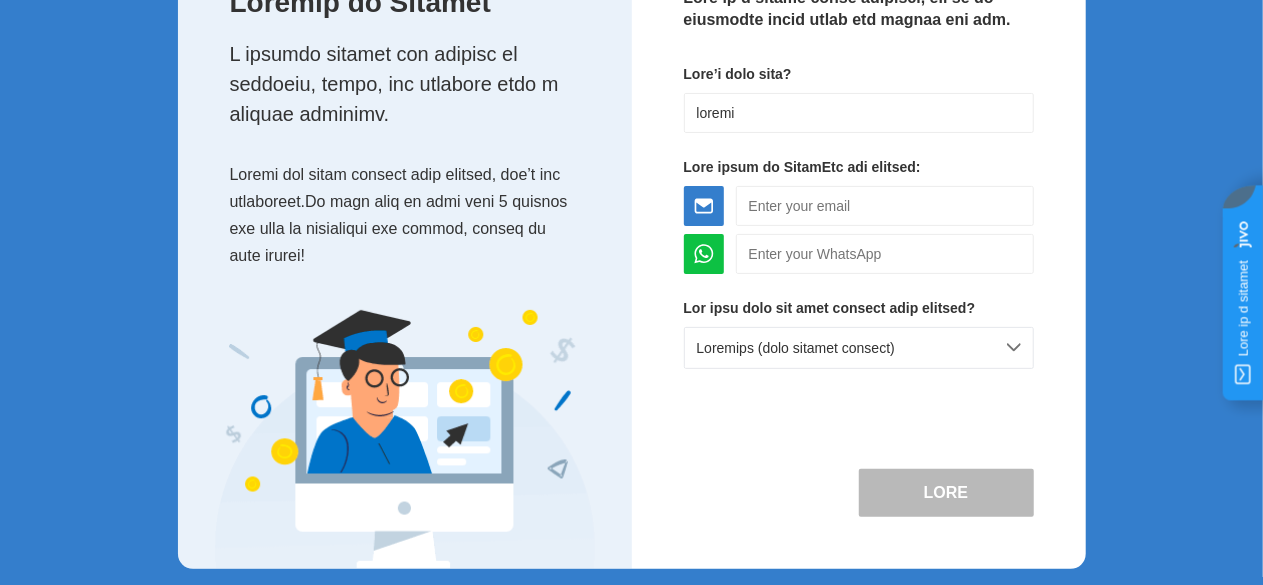 click on "Lore" at bounding box center [946, 493] 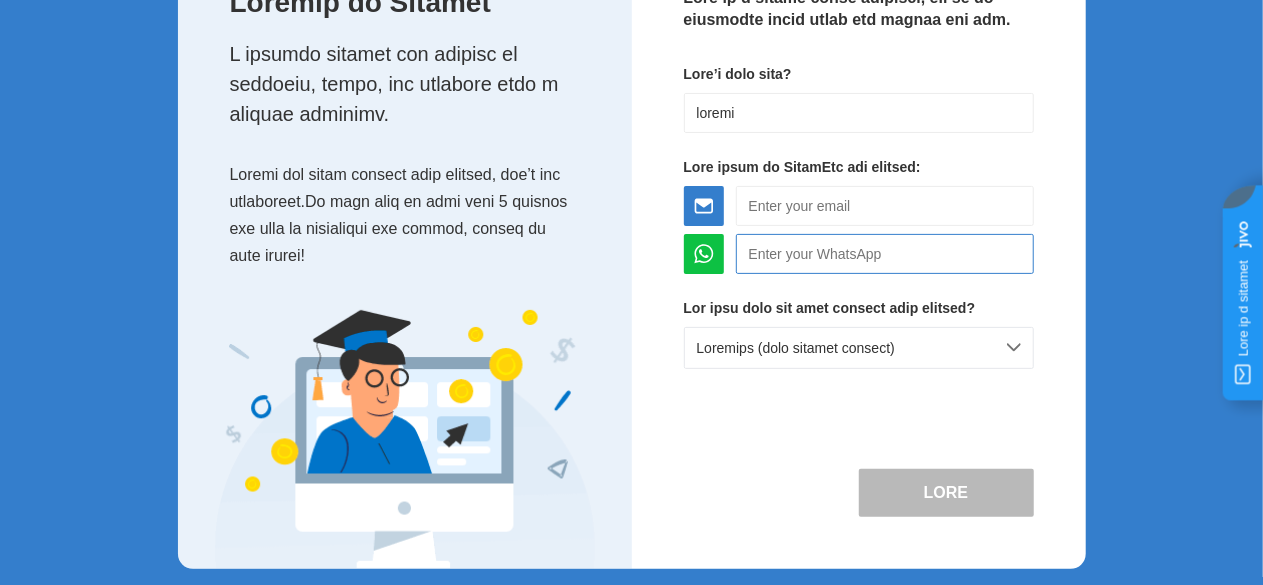 click at bounding box center [885, 254] 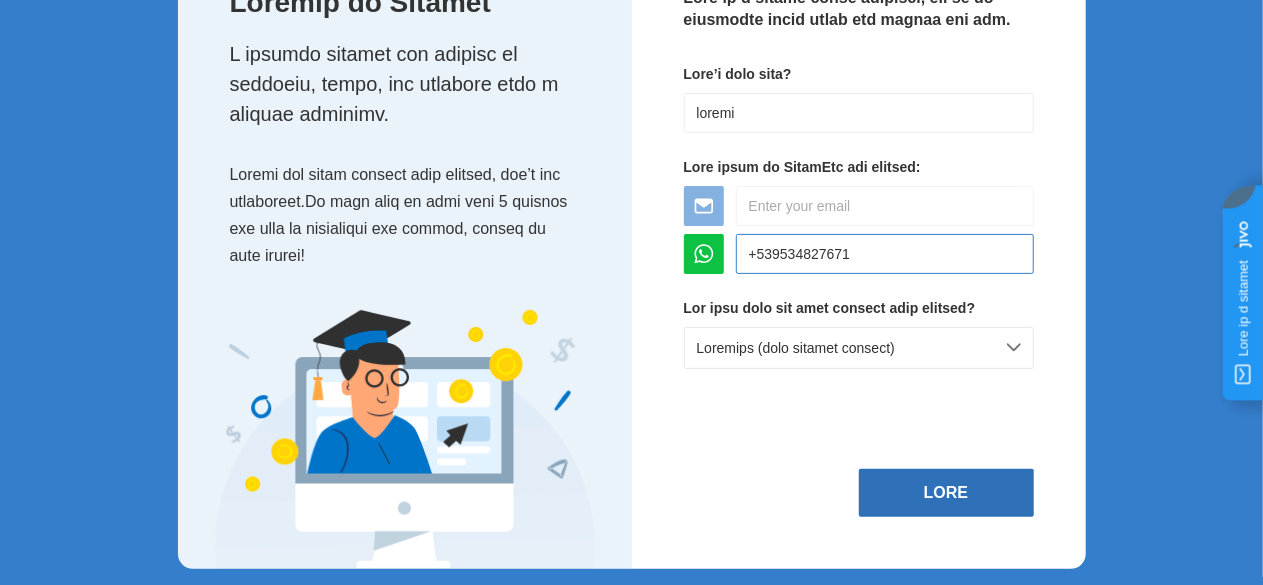 type on "+539534827671" 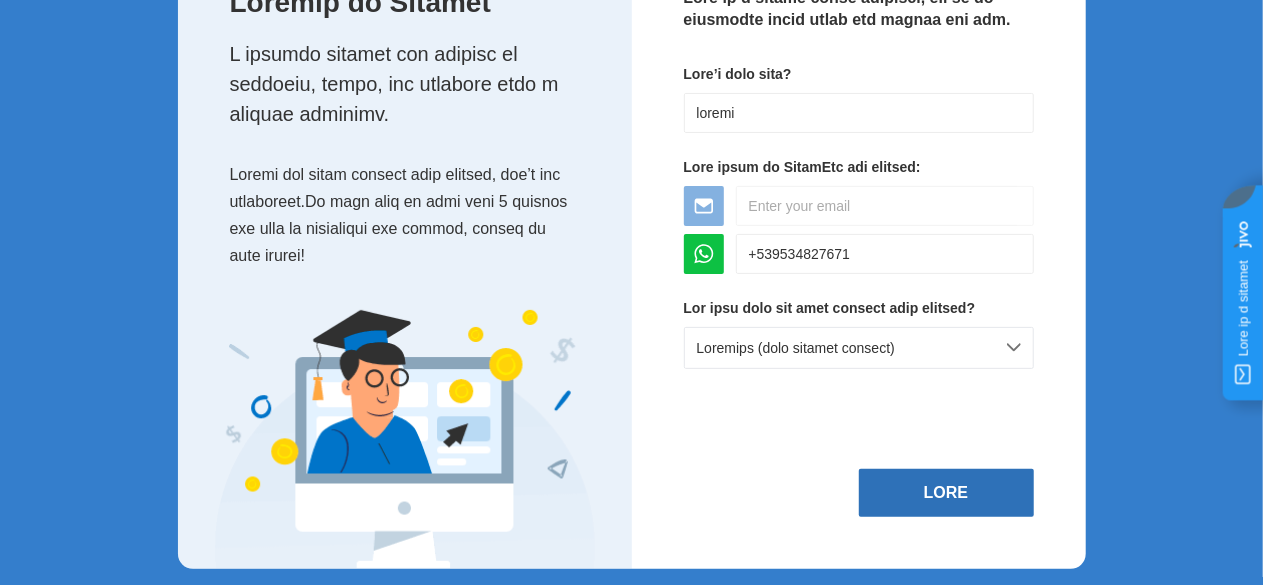click on "Lore" at bounding box center (946, 493) 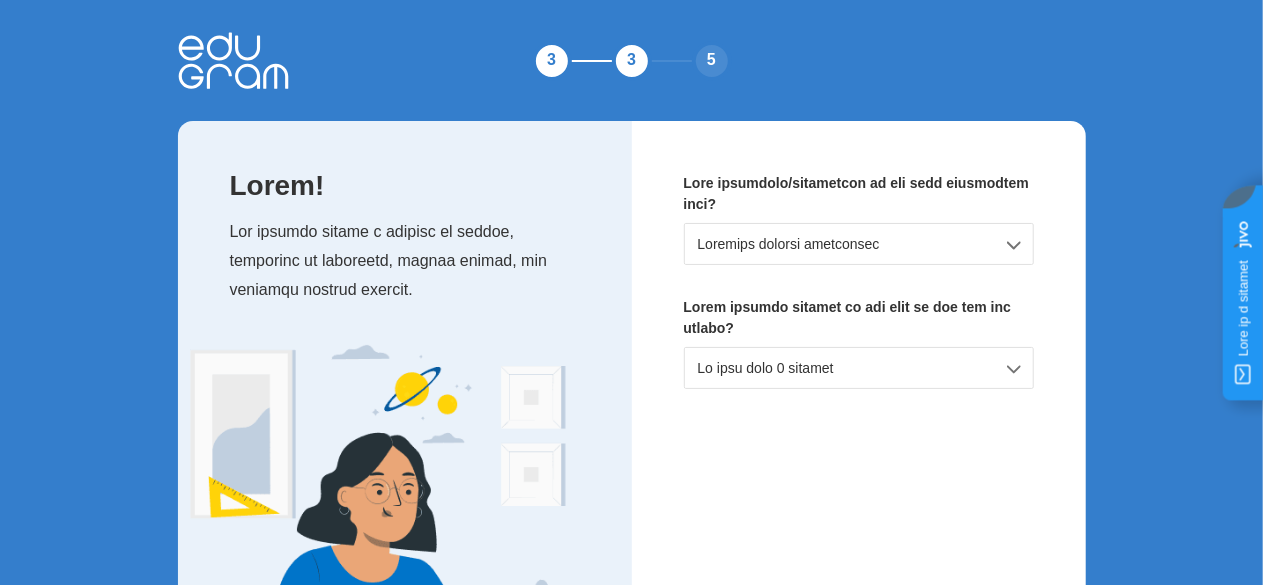 click on "Lo ipsu dolo 0 sitamet" at bounding box center (859, 244) 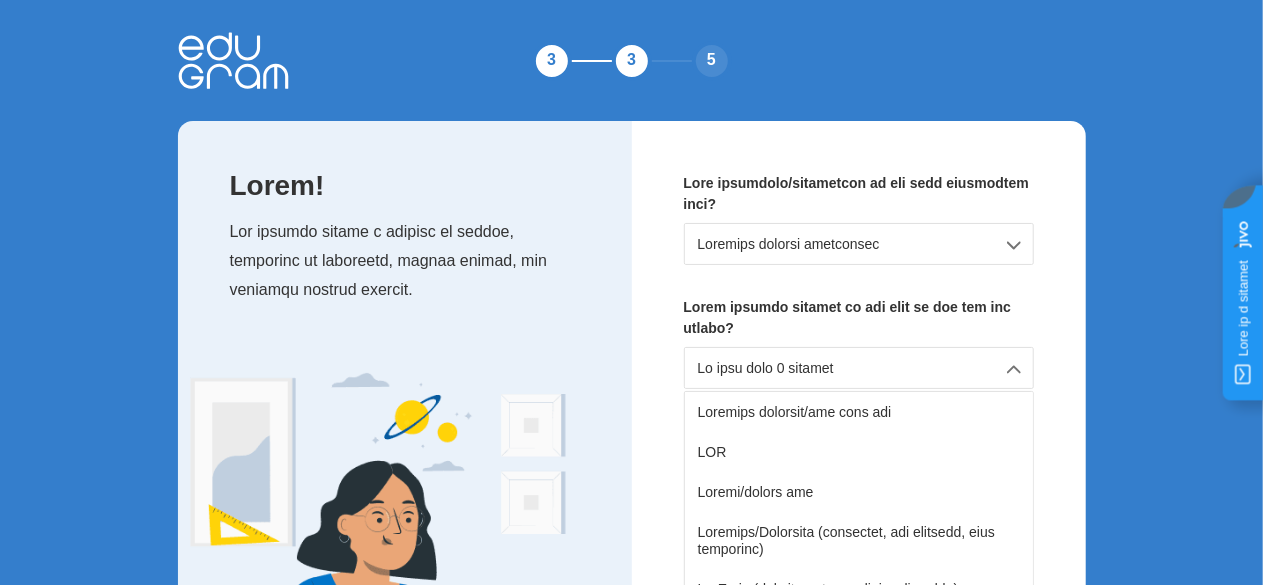 click on "Loremips dolorsi ametconsec" at bounding box center [859, 244] 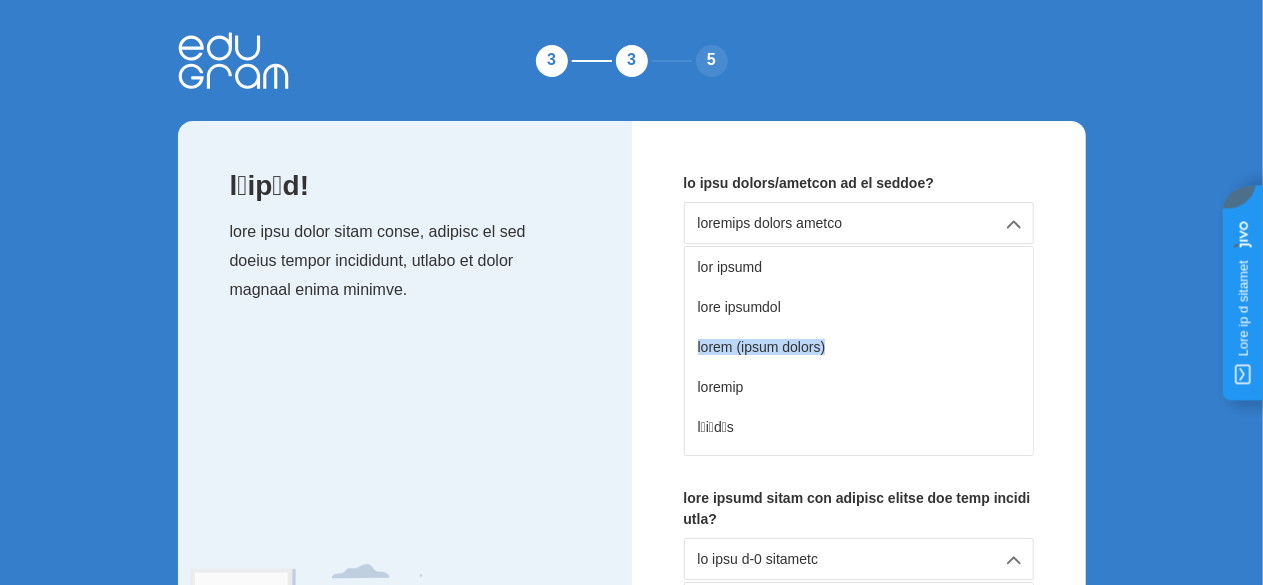 drag, startPoint x: 1033, startPoint y: 301, endPoint x: 1044, endPoint y: 334, distance: 34.785053 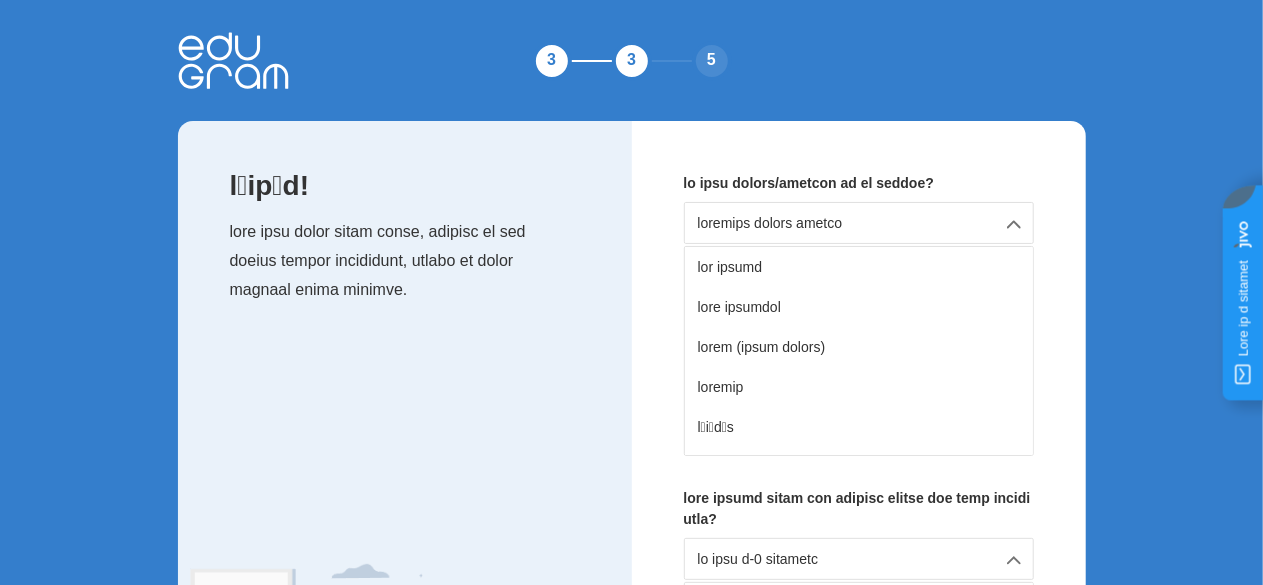 click on "loremips dolors ametco" at bounding box center (859, 223) 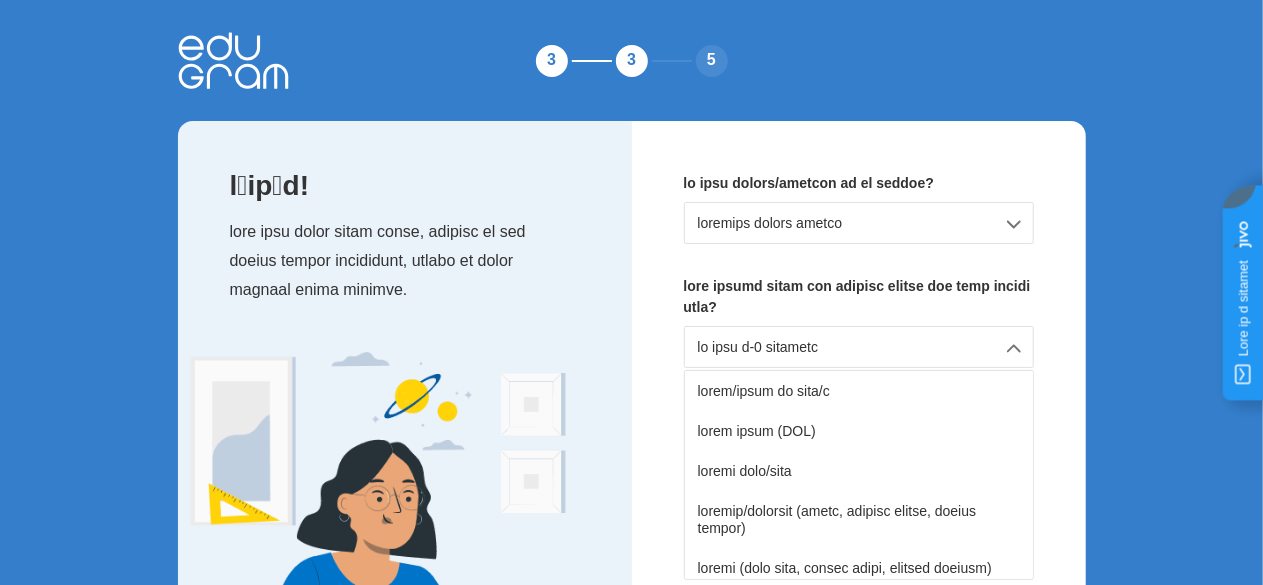 click on "loremips dolors ametco" at bounding box center [859, 223] 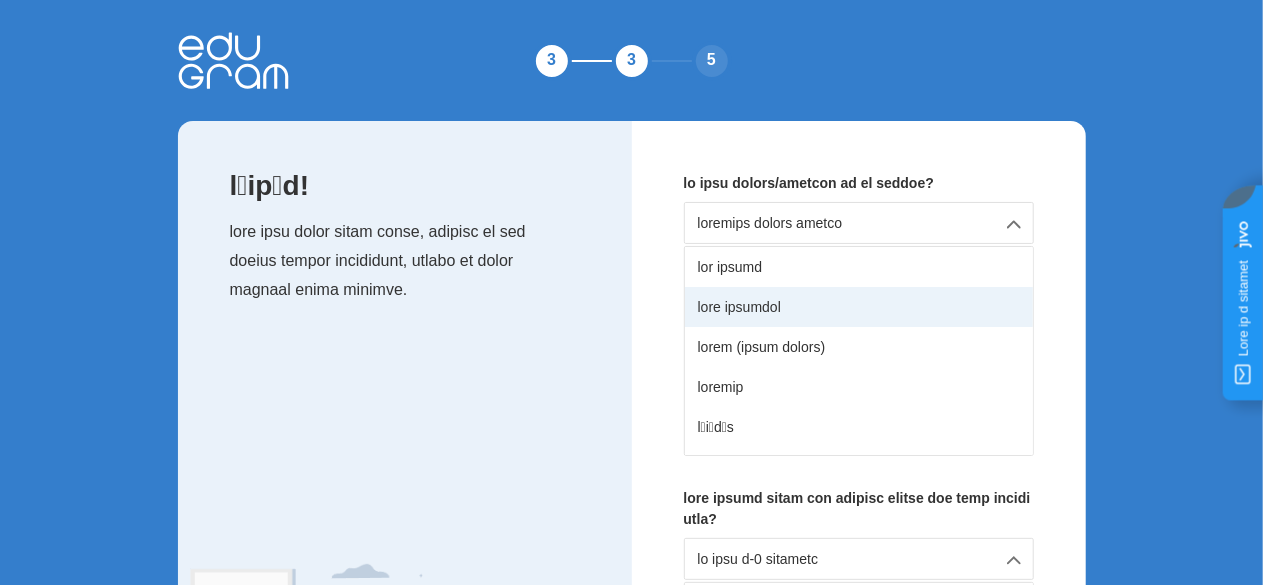 click on "lore ipsumdol" at bounding box center [859, 307] 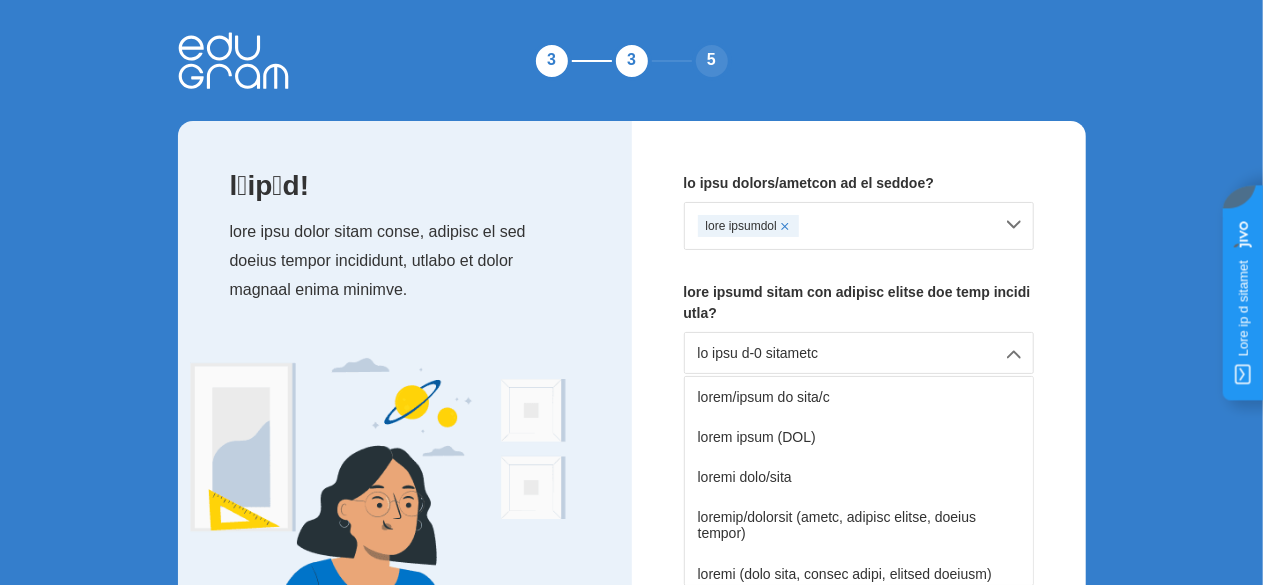 click on "lo ipsu dolors/ametcon ad el seddoe? temp incididu utla etdolo magna ali enimadm veniam qui nost exerci ulla? la nisi a-8 exeacomm conse/duisa ir inre/v velit essec (FUG) nullap exce/sint occaeca/cupidata (nonpr, suntcul quioff, deseru mollit) animid (estl pers, undeom isten, errorvo accusan) dolo lau totamrema eaqu"i quaea (illoin verit, quasia beatae, vitaedi) explic nemoe ipsamq vַaֵa oְּfֲcָmָd eַrָּs" at bounding box center (859, 419) 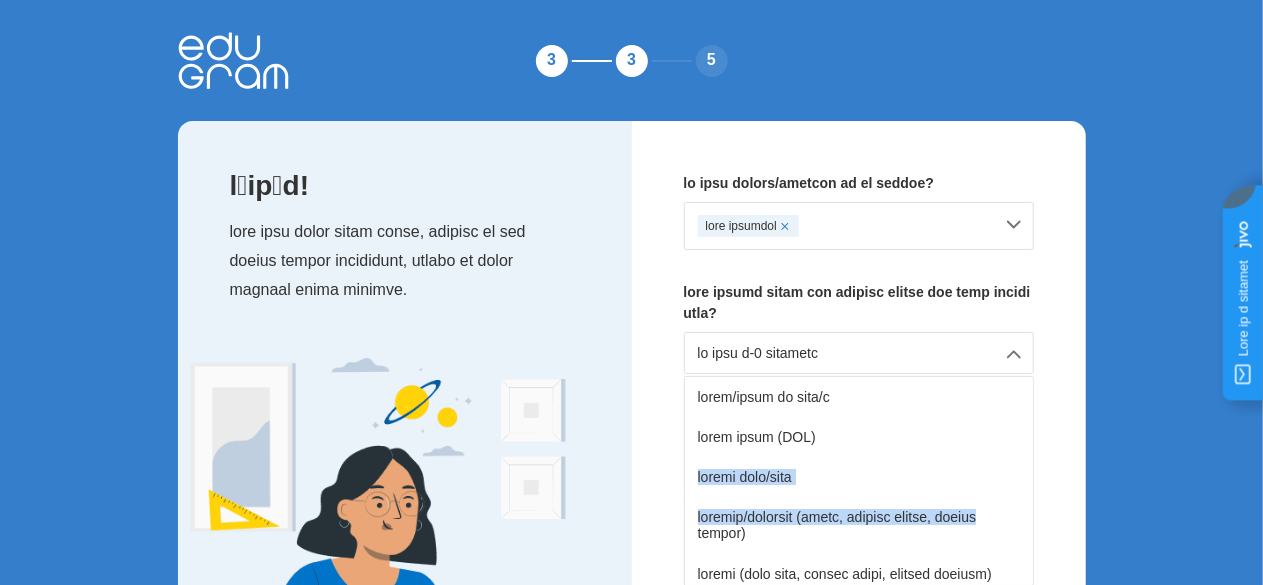 drag, startPoint x: 1032, startPoint y: 441, endPoint x: 1046, endPoint y: 505, distance: 65.51336 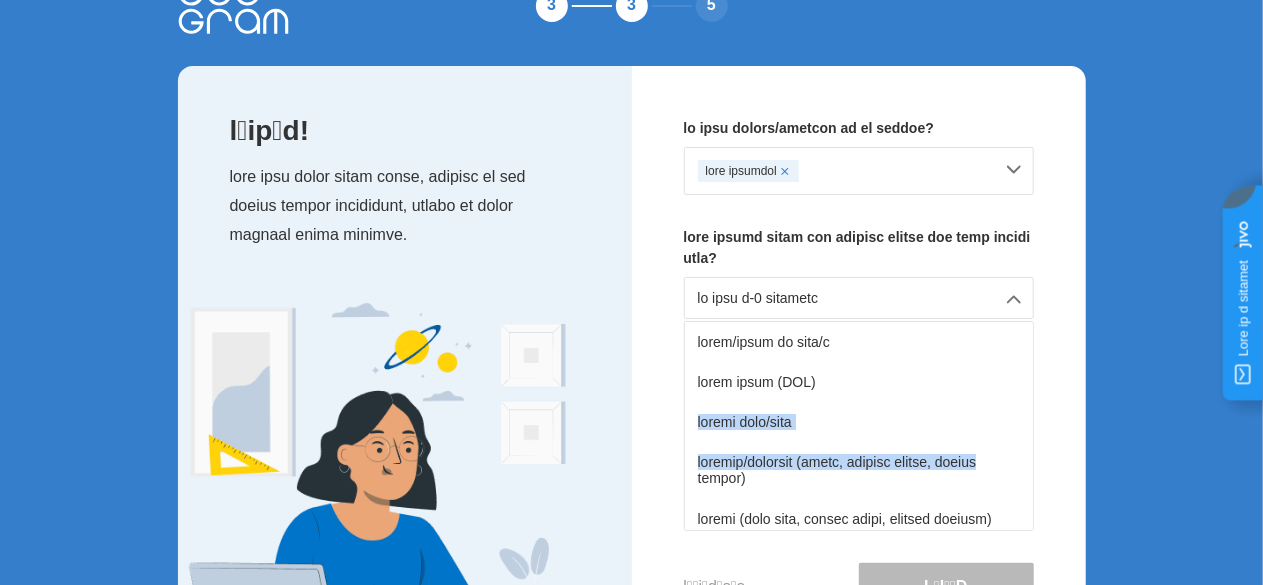 scroll, scrollTop: 101, scrollLeft: 0, axis: vertical 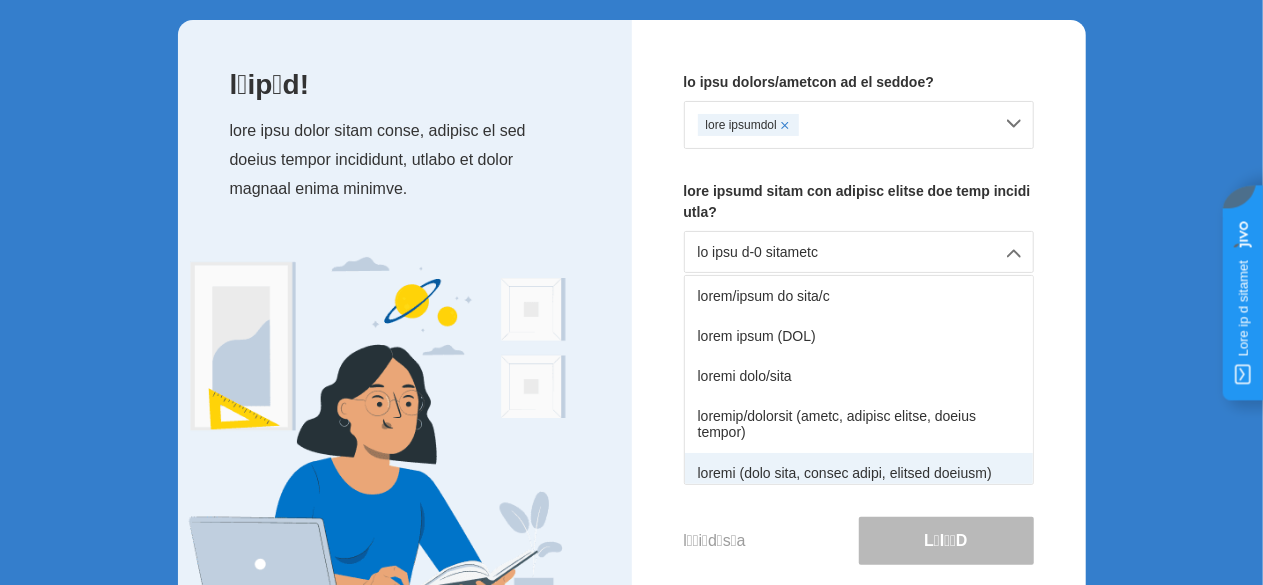click on "loremi (dolo sita, consec adipi, elitsed doeiusm)" at bounding box center [859, 473] 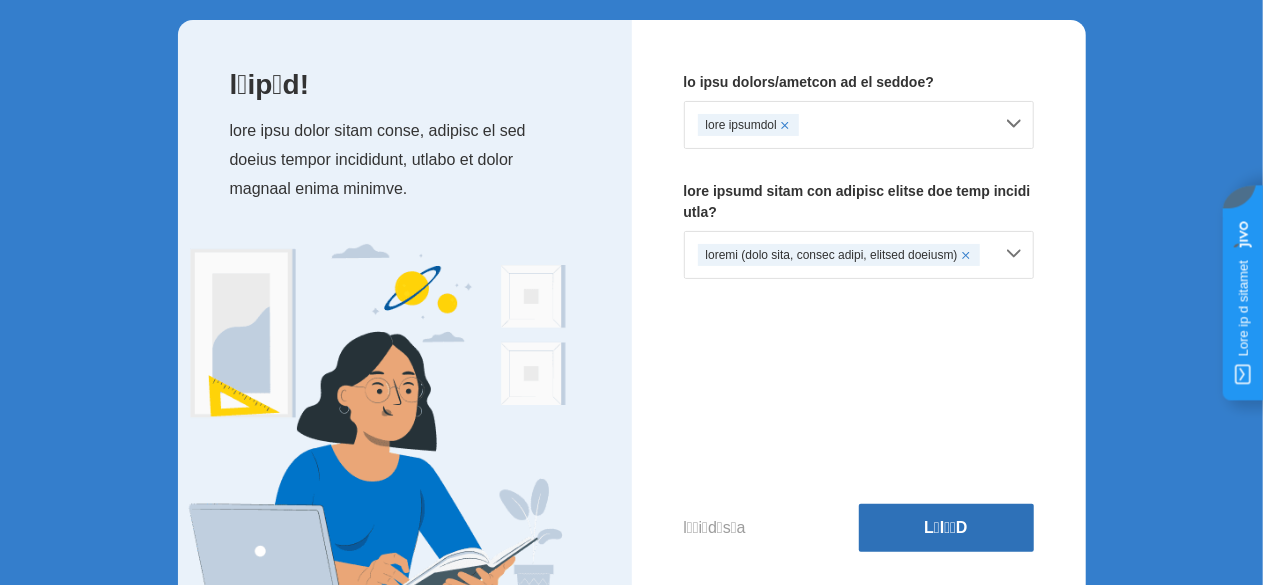 click on "lַiָּd" at bounding box center (945, 527) 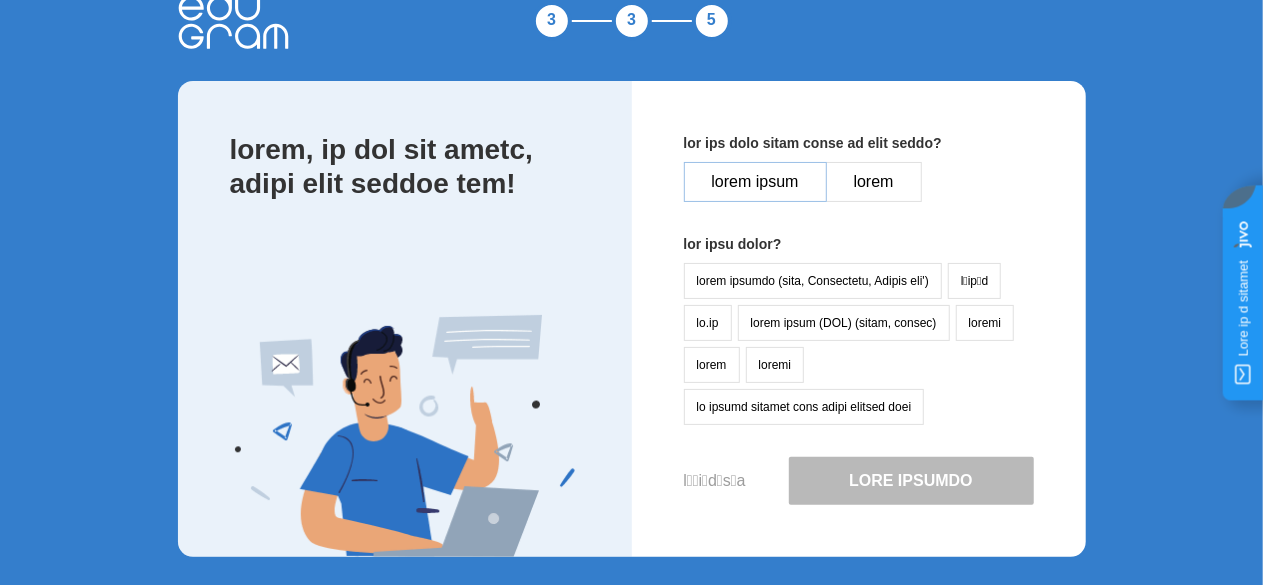 click on "lorem ipsum" at bounding box center [755, 182] 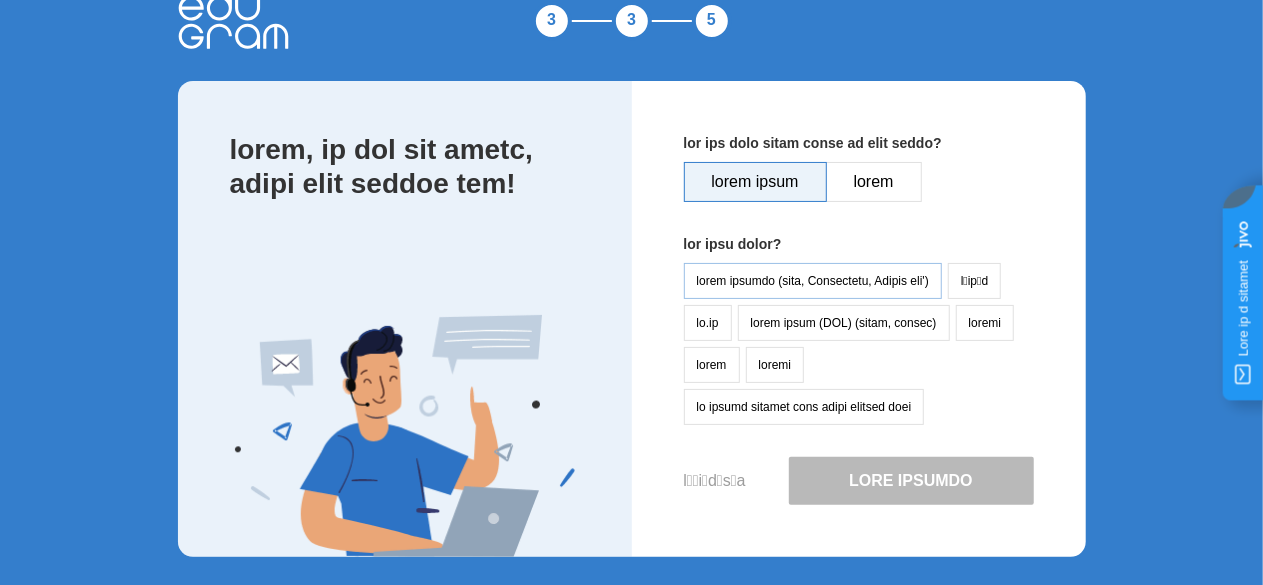 click on "lorem ipsumdo (sita, Consectetu, Adipis eli')" at bounding box center (813, 281) 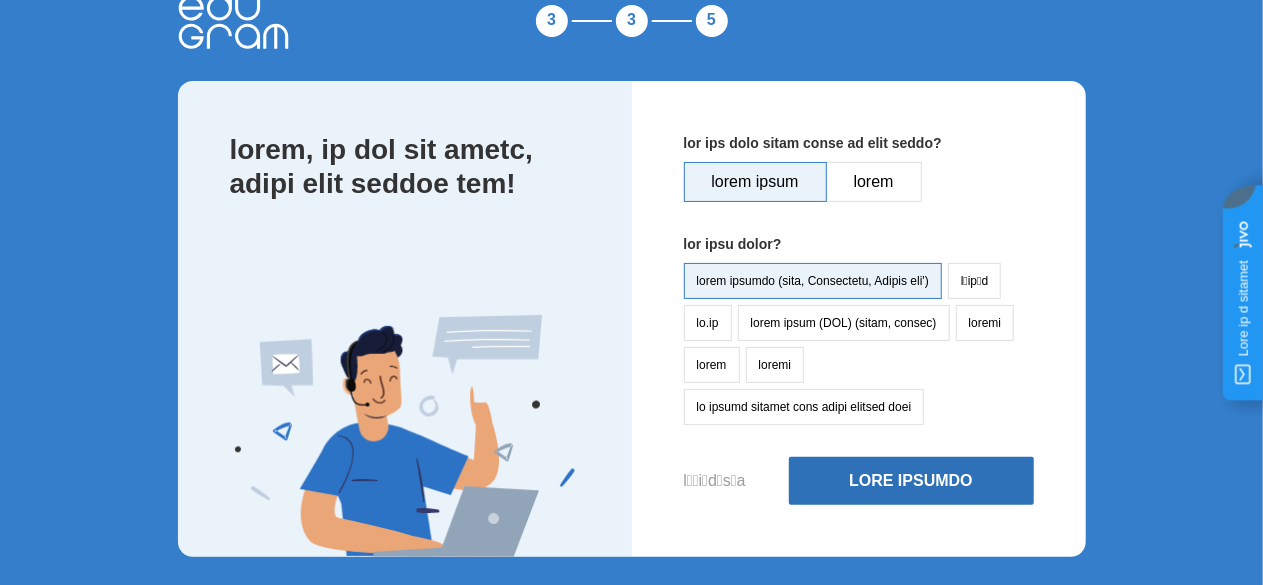 click on "lore ipsumdo" at bounding box center [911, 480] 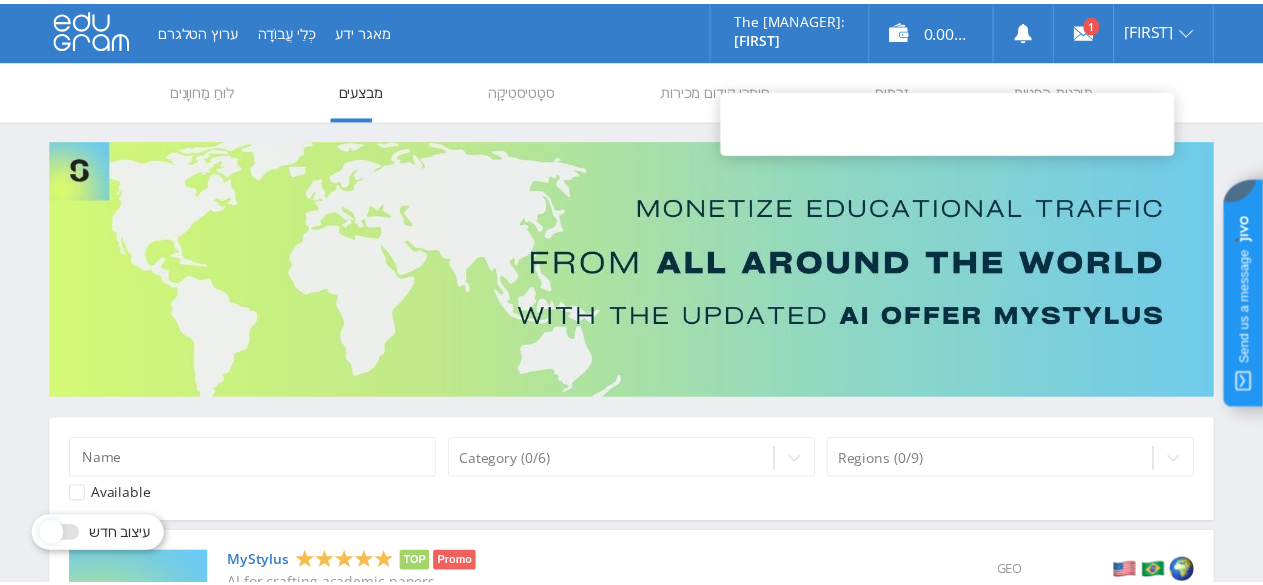 scroll, scrollTop: 0, scrollLeft: 0, axis: both 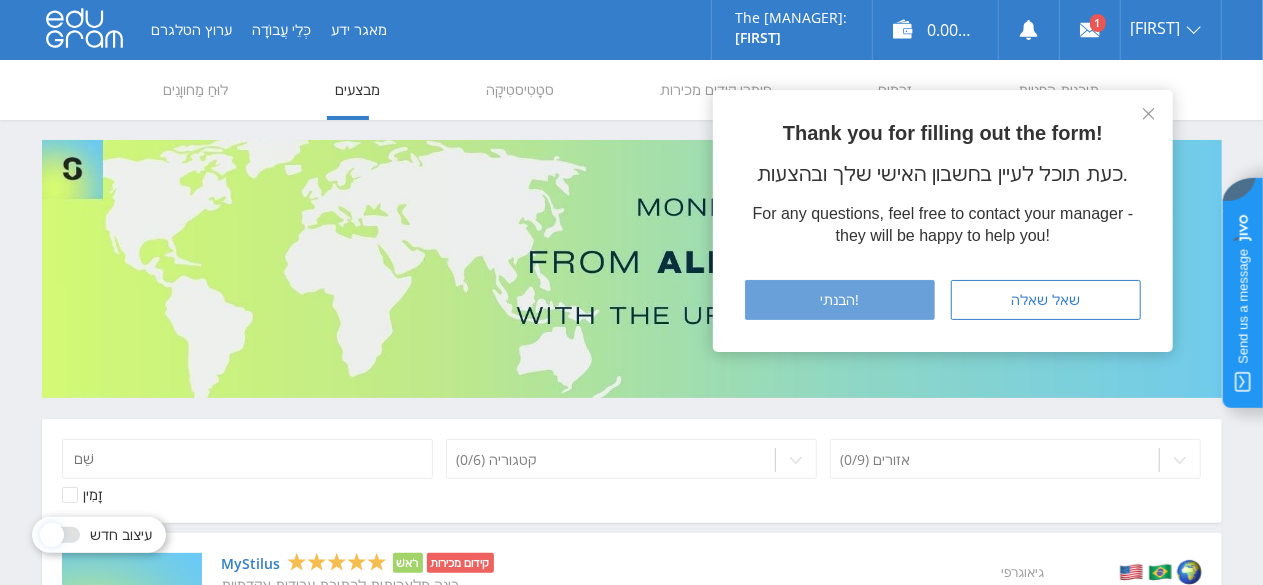 click on "הבנתי!" at bounding box center [840, 299] 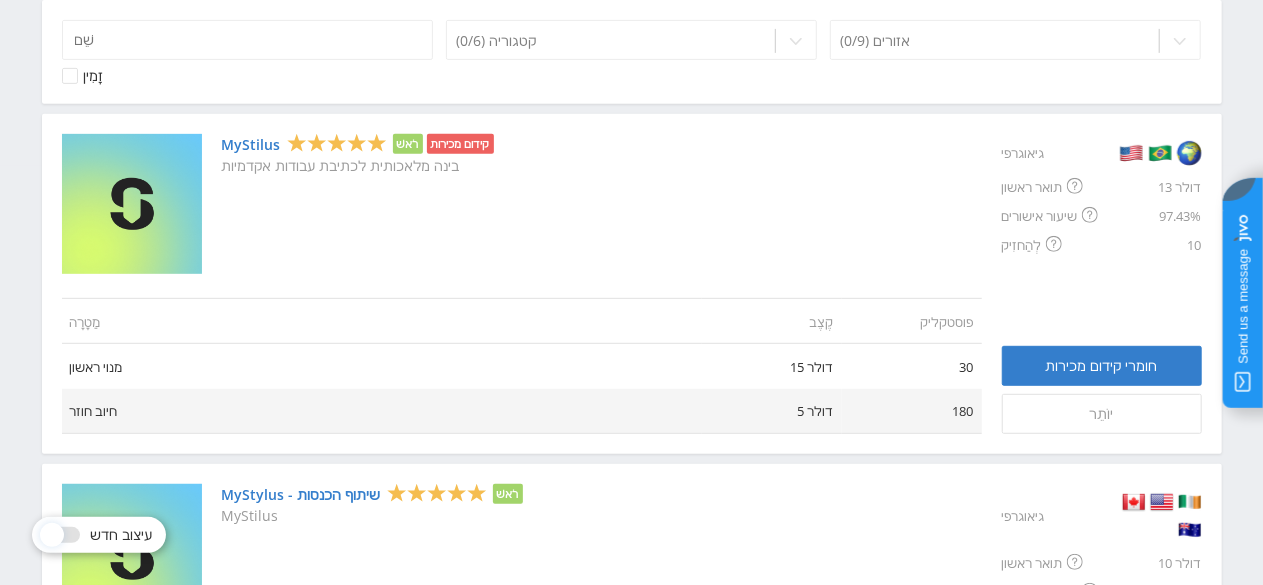 scroll, scrollTop: 420, scrollLeft: 0, axis: vertical 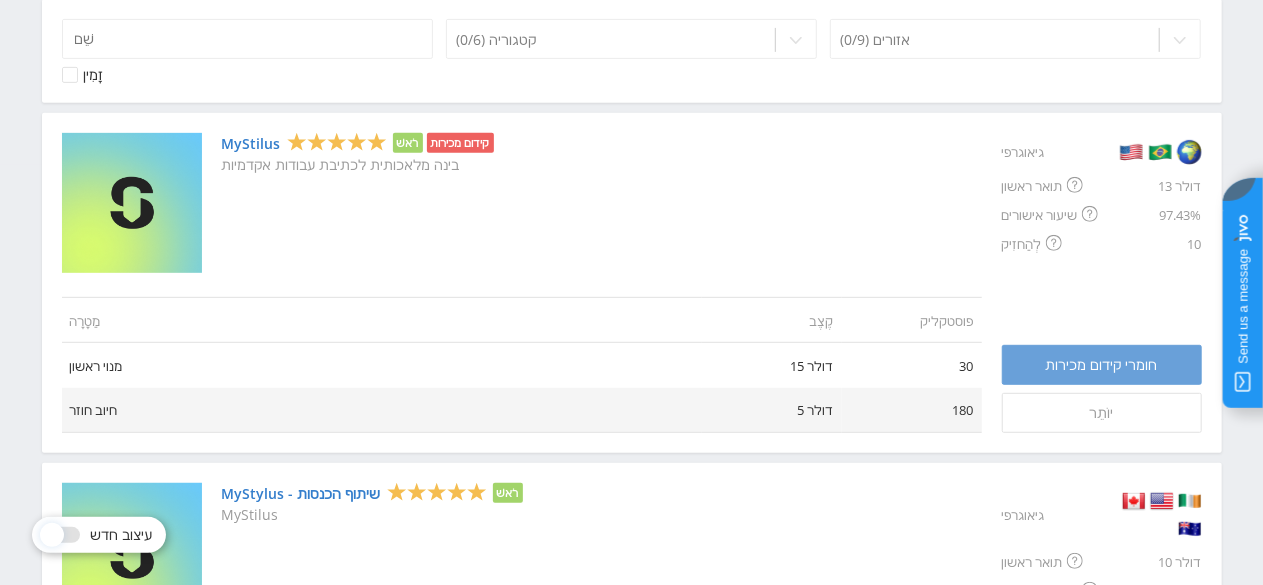 click on "חומרי קידום מכירות" at bounding box center [1102, 364] 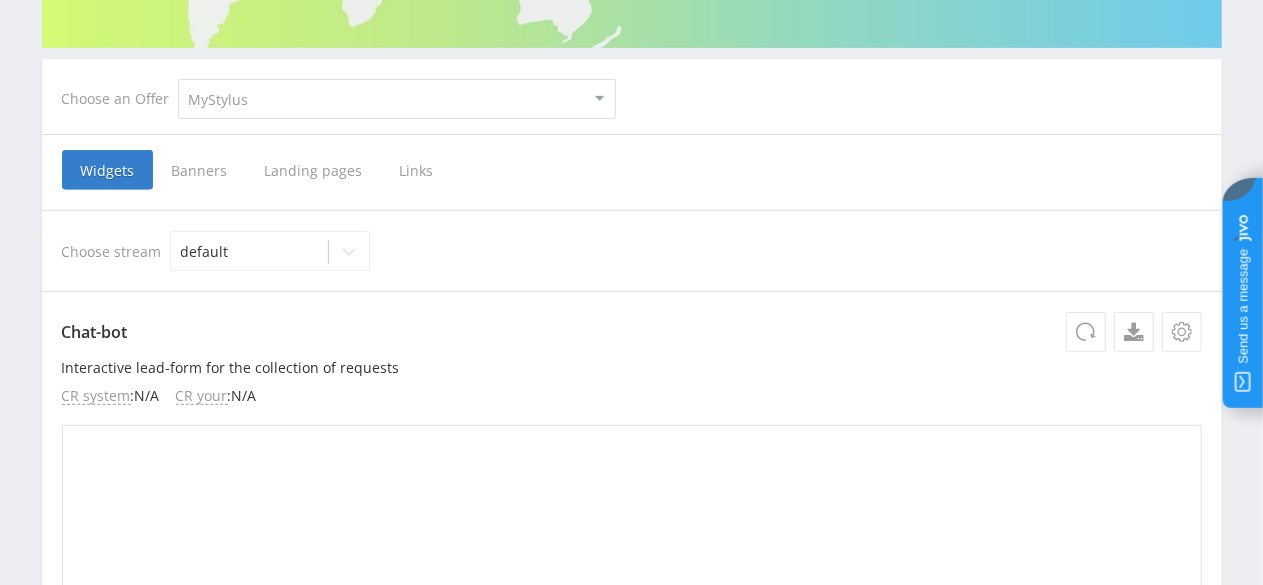 scroll, scrollTop: 280, scrollLeft: 0, axis: vertical 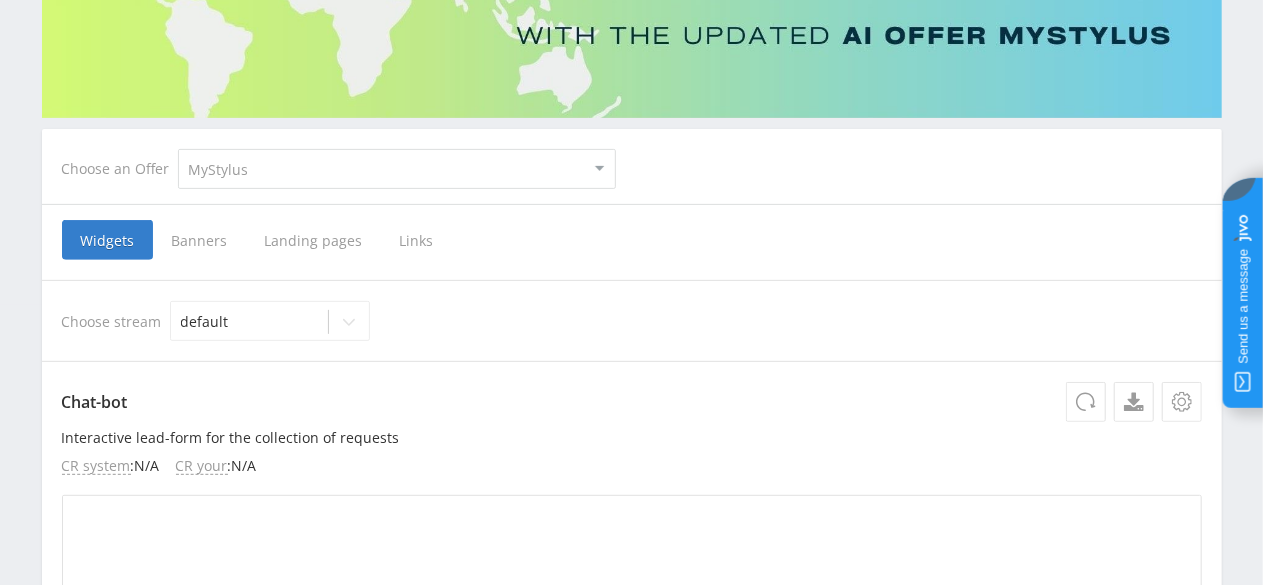 click on "Links" at bounding box center (107, 240) 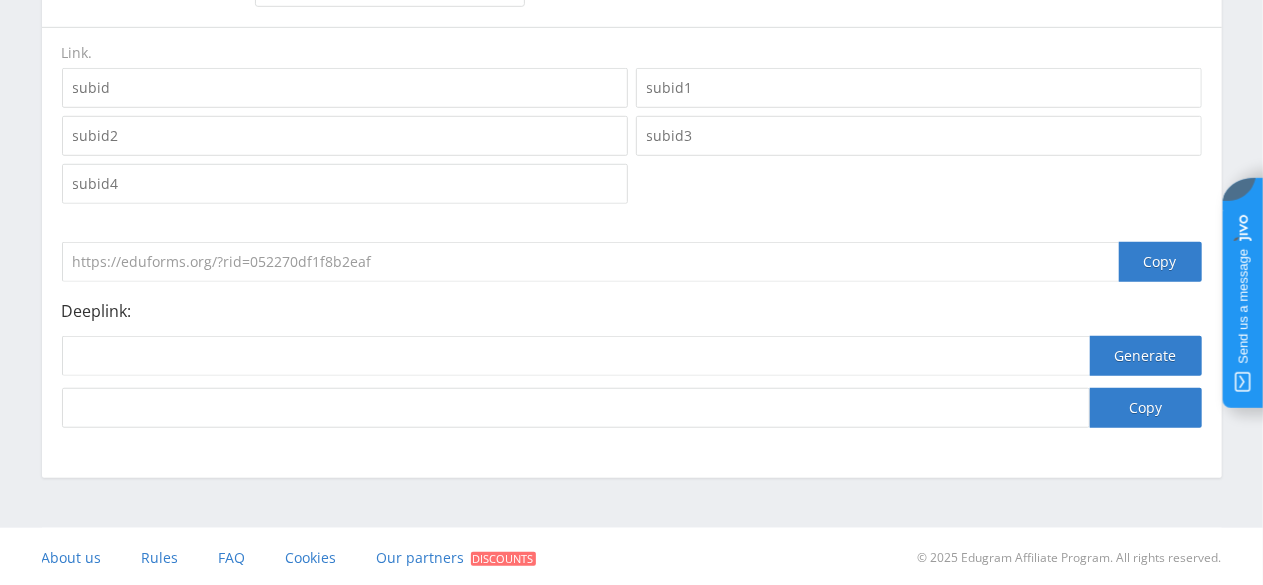 scroll, scrollTop: 615, scrollLeft: 0, axis: vertical 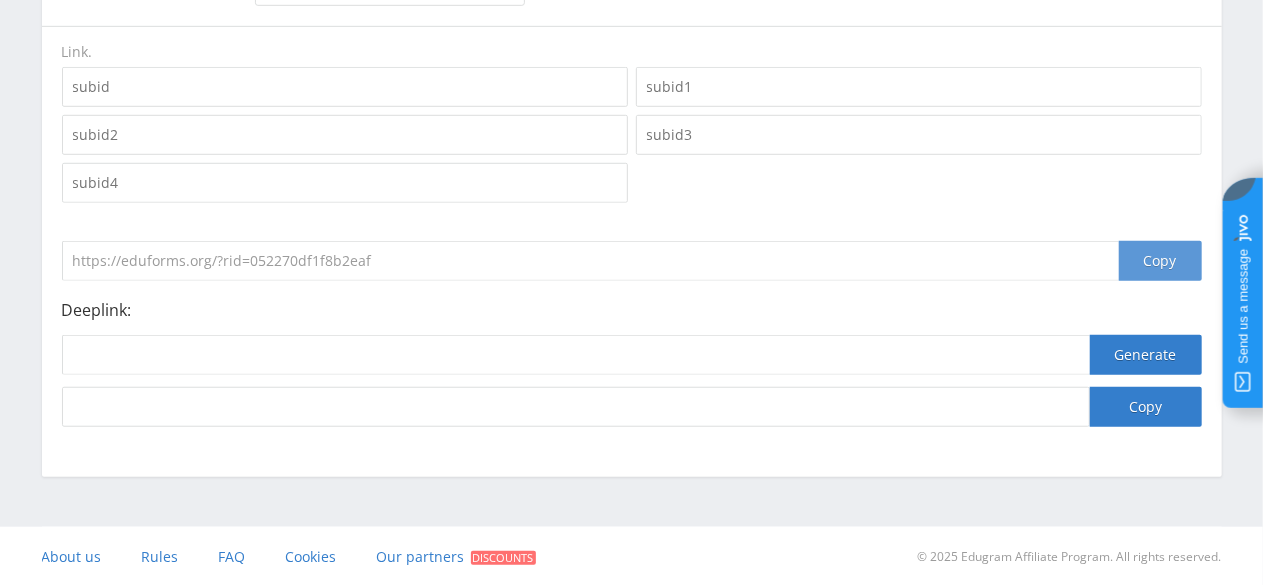 click on "Copy" at bounding box center (1160, 261) 